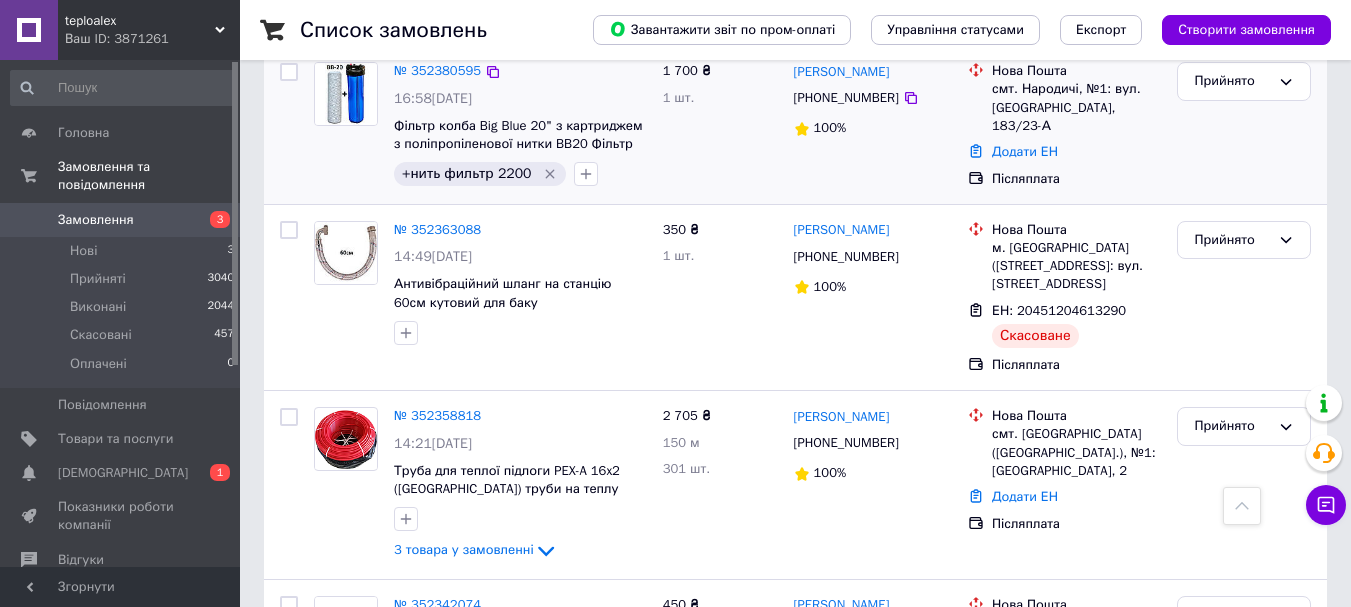 scroll, scrollTop: 3400, scrollLeft: 0, axis: vertical 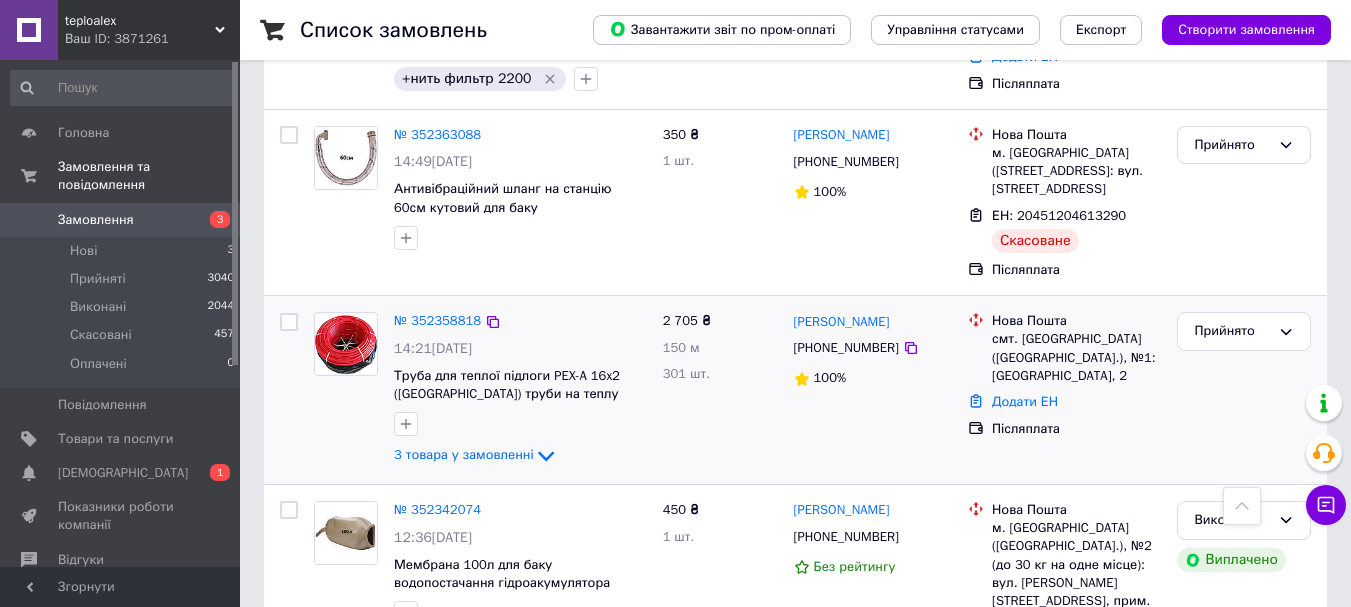 click on "Прийнято" at bounding box center [1244, 390] 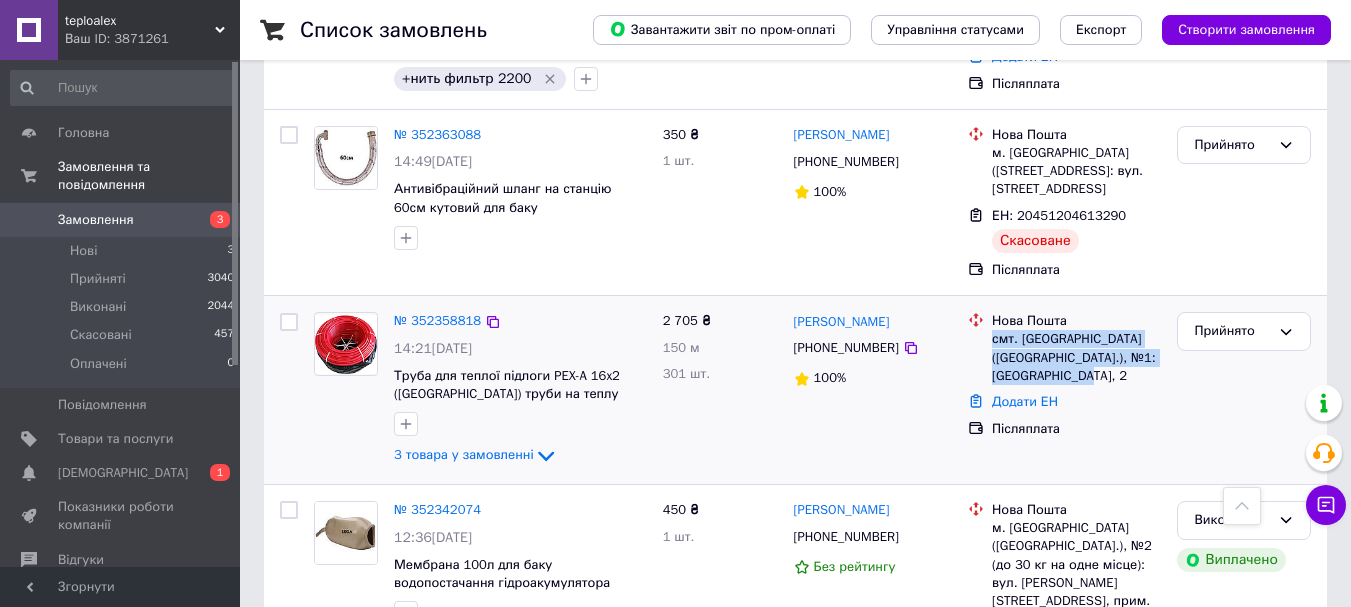 drag, startPoint x: 1146, startPoint y: 266, endPoint x: 991, endPoint y: 219, distance: 161.96913 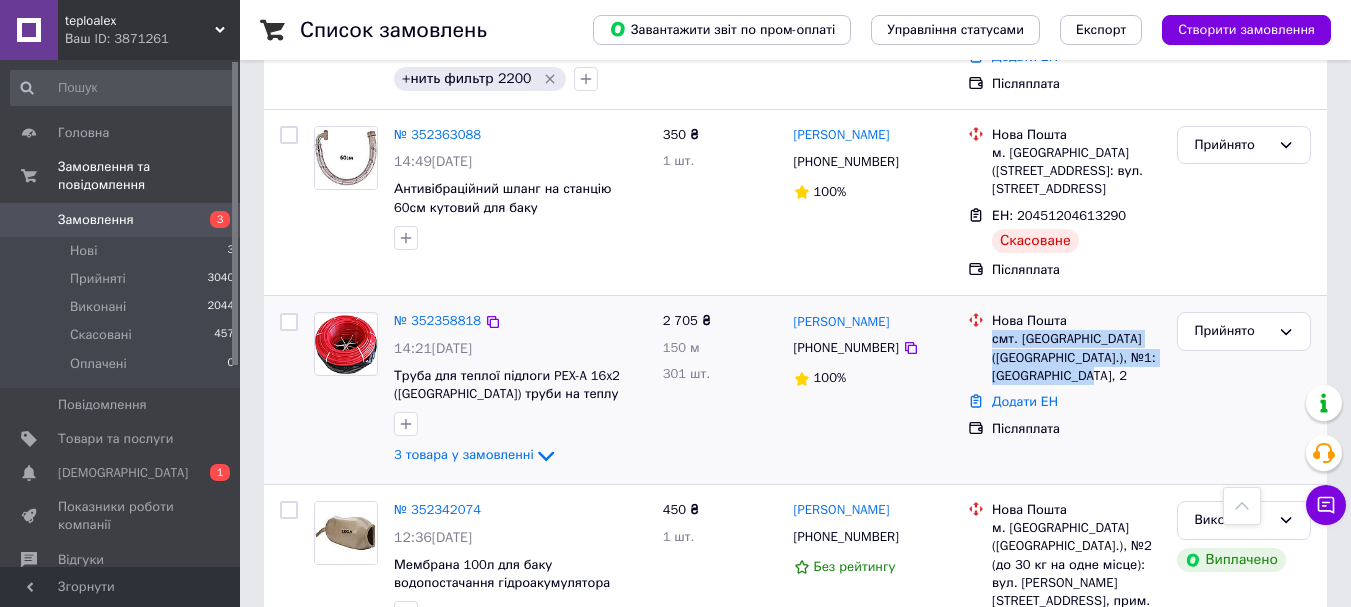 click on "Прийнято" at bounding box center (1244, 390) 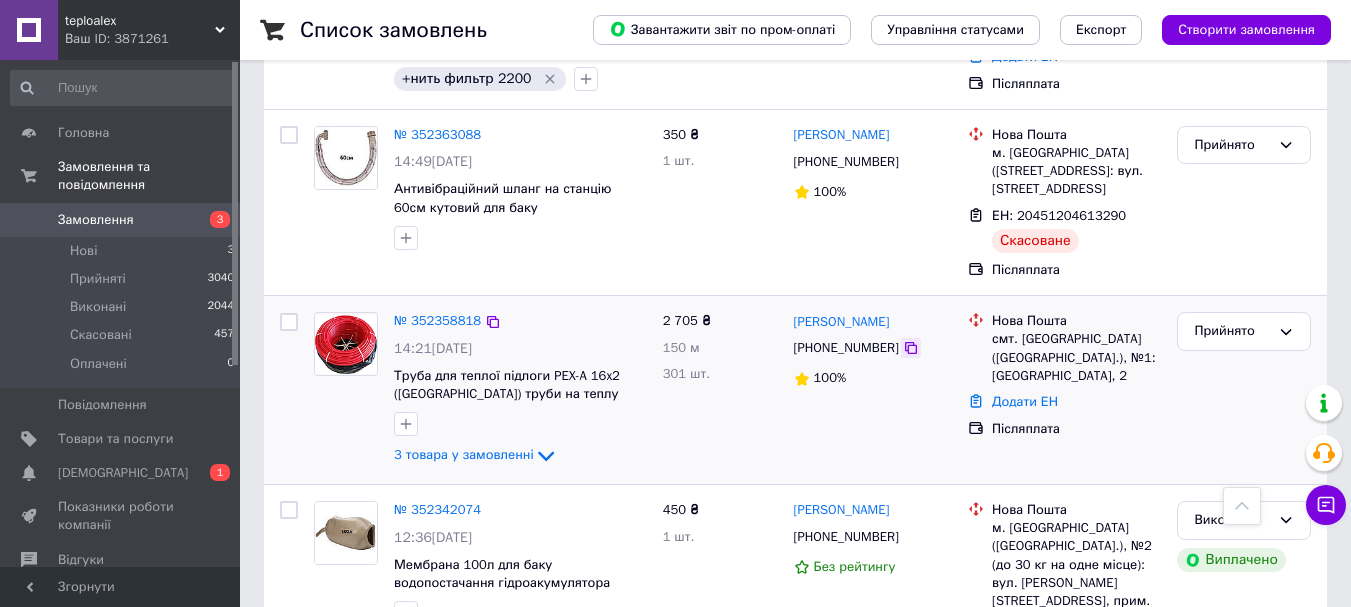 click at bounding box center (911, 348) 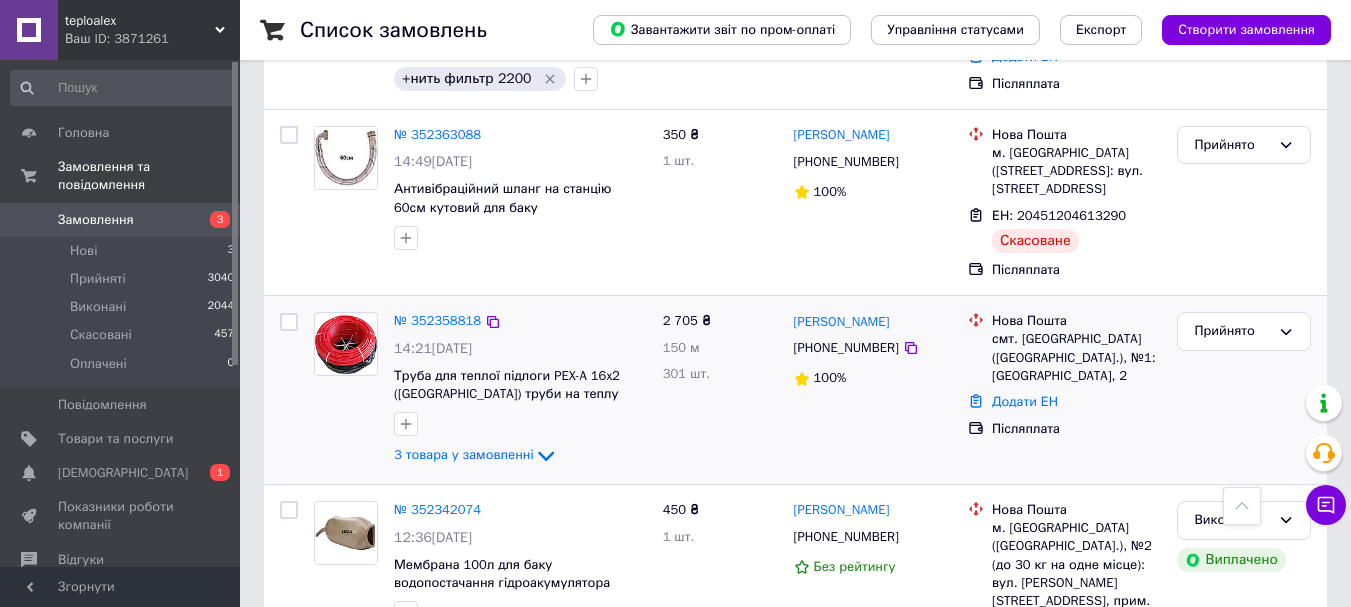 click on "Прийнято" at bounding box center (1244, 390) 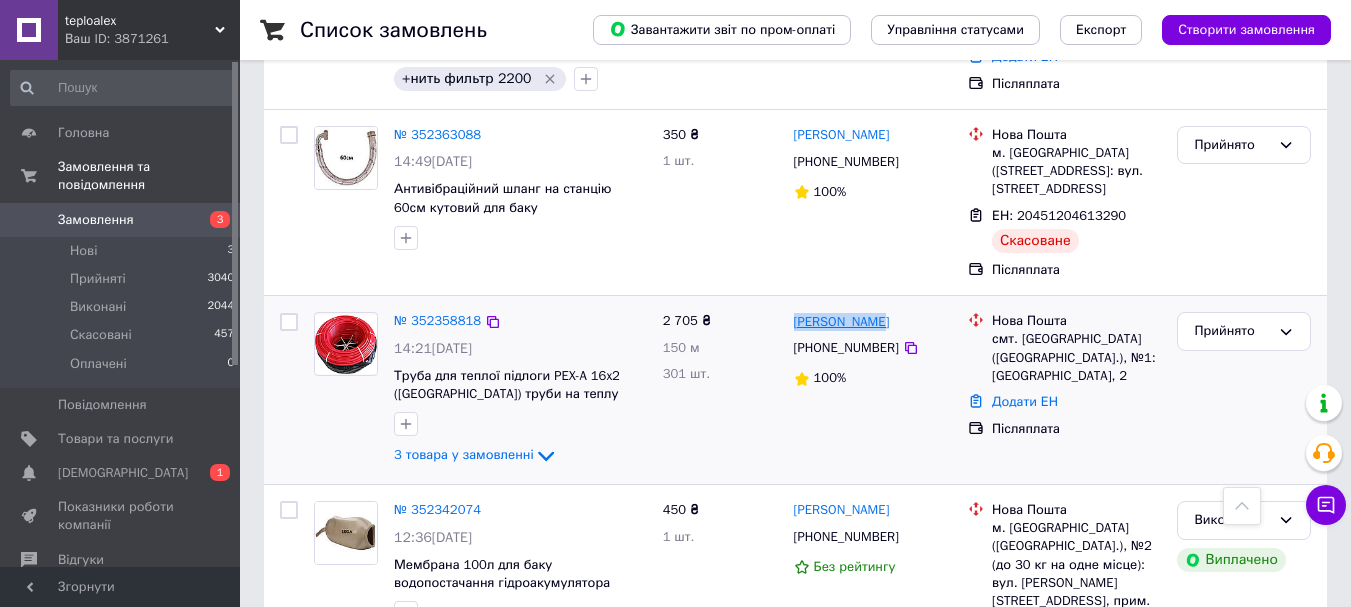 click on "[PERSON_NAME]" at bounding box center (873, 321) 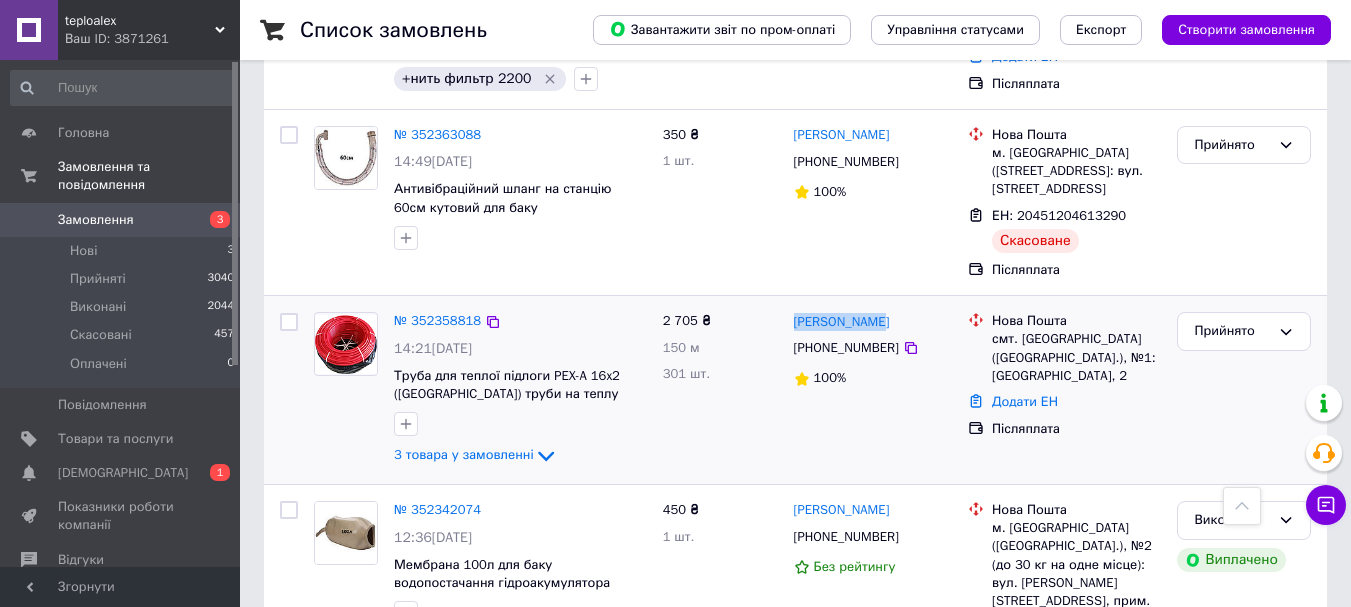 copy on "[PERSON_NAME]" 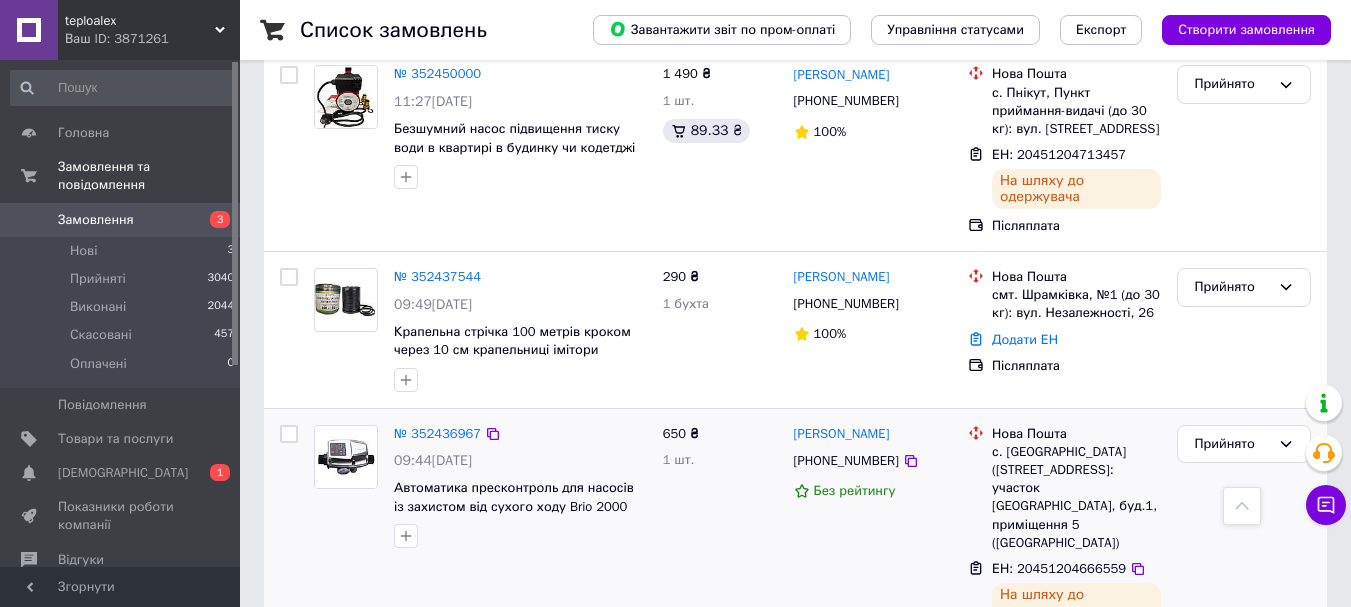 scroll, scrollTop: 2000, scrollLeft: 0, axis: vertical 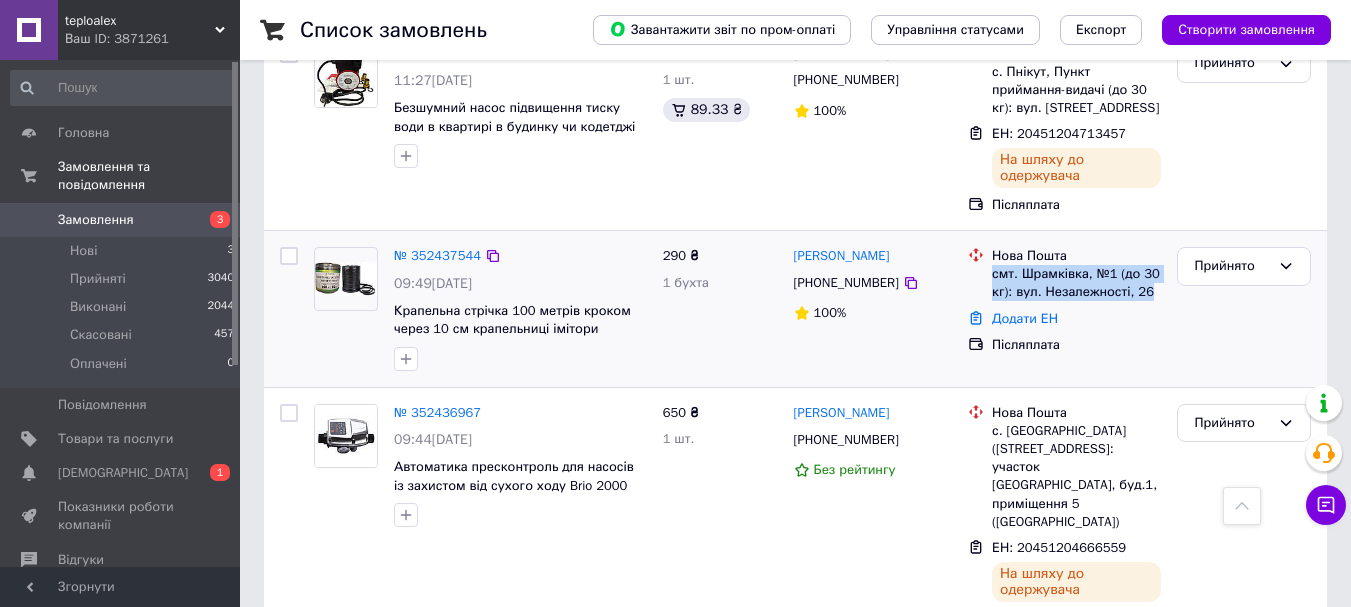 drag, startPoint x: 1142, startPoint y: 210, endPoint x: 994, endPoint y: 202, distance: 148.21606 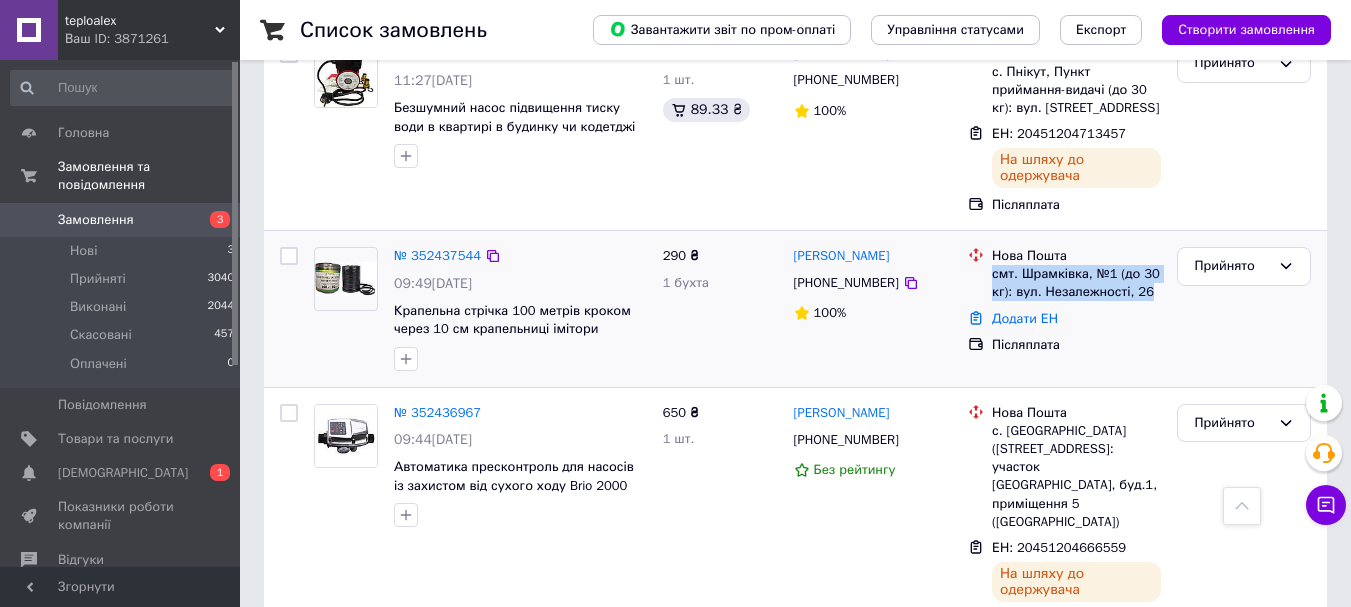 copy on "смт. Шрамківка, №1 (до 30 кг): вул. Незалежності, 26" 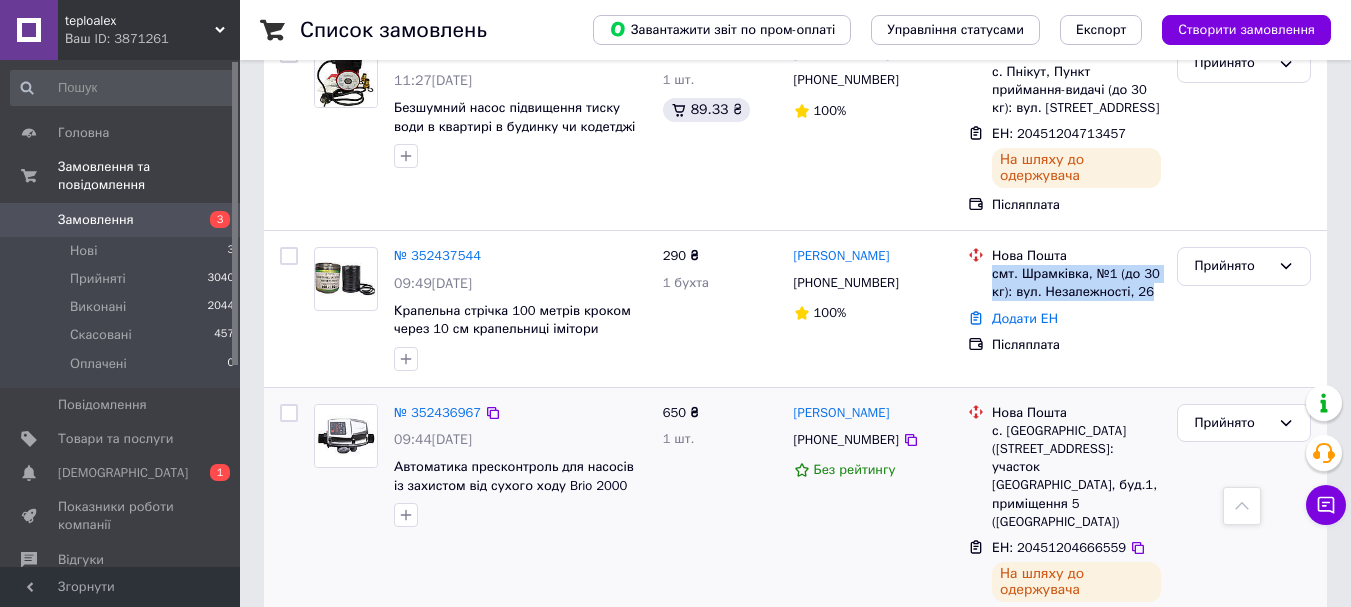 click on "Прийнято" at bounding box center (1244, 516) 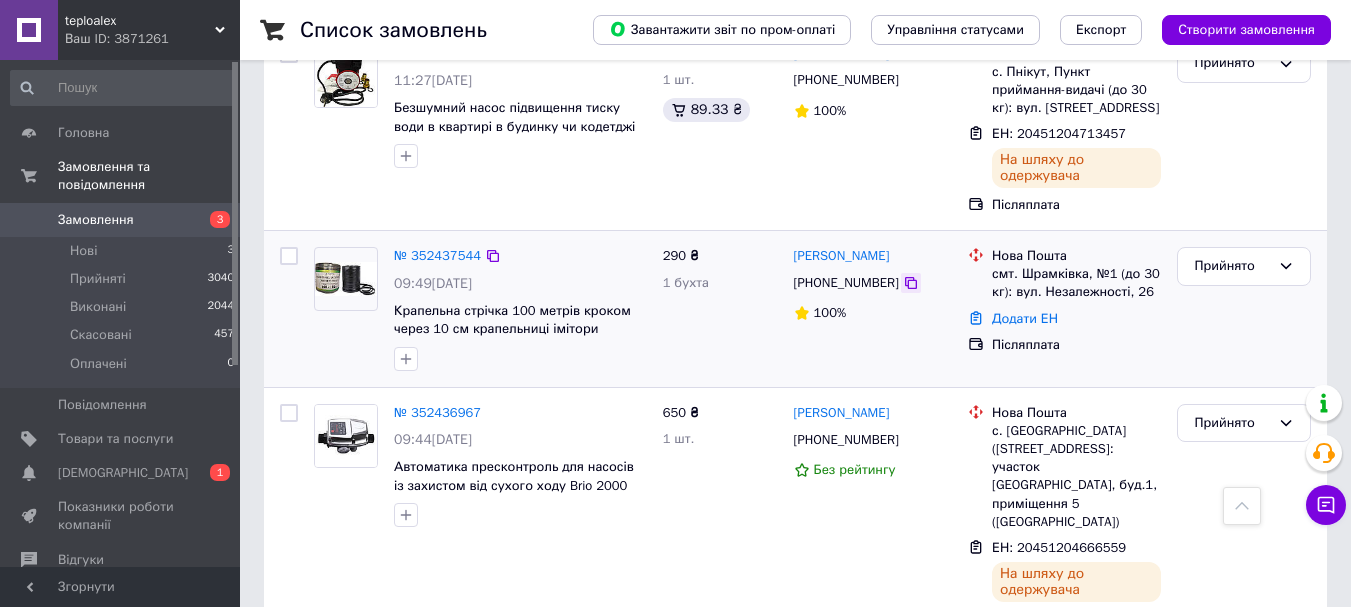 click 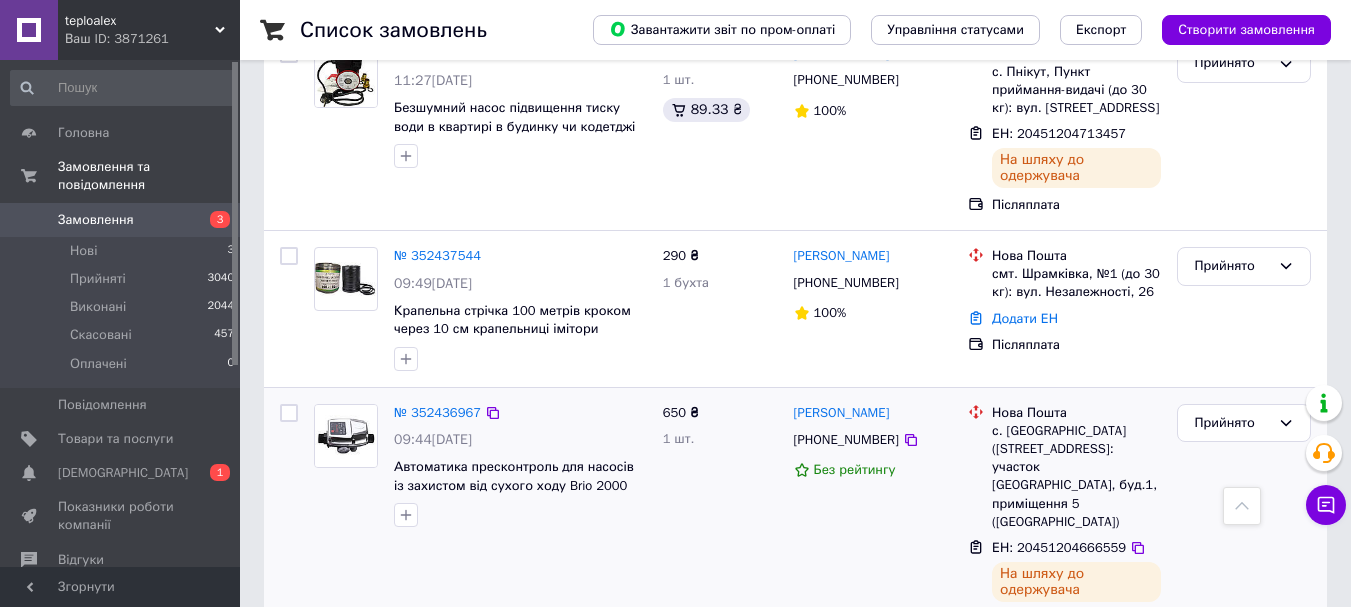 click on "Прийнято" at bounding box center [1244, 516] 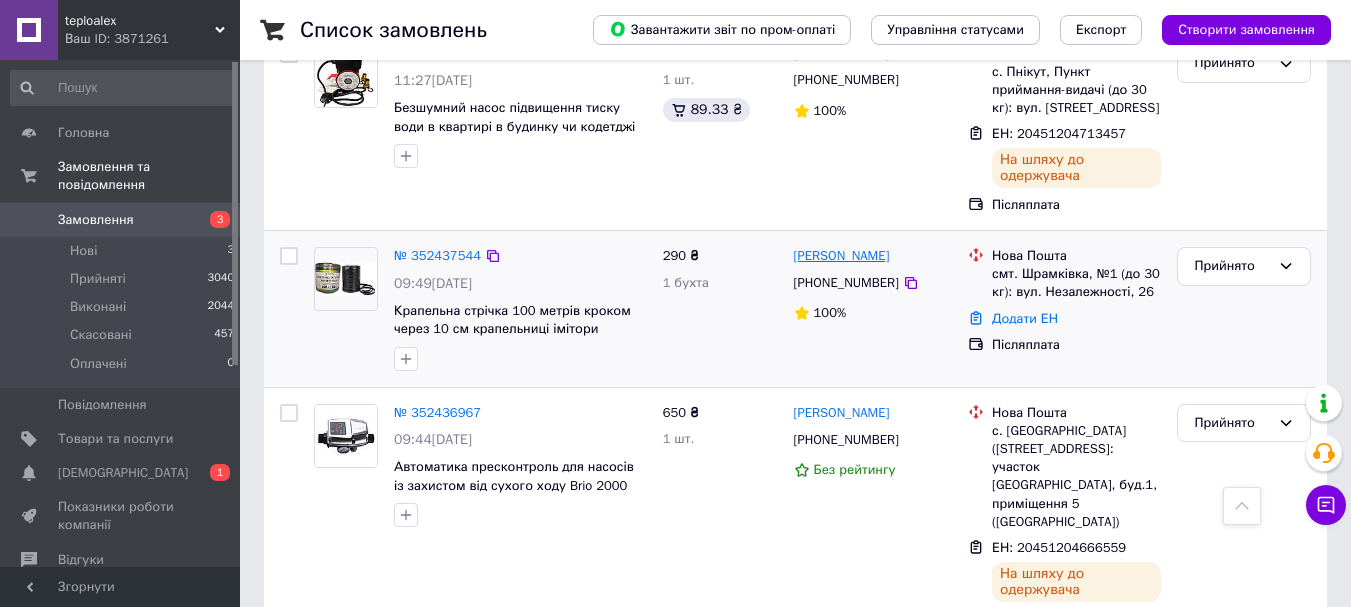 drag, startPoint x: 899, startPoint y: 179, endPoint x: 794, endPoint y: 180, distance: 105.00476 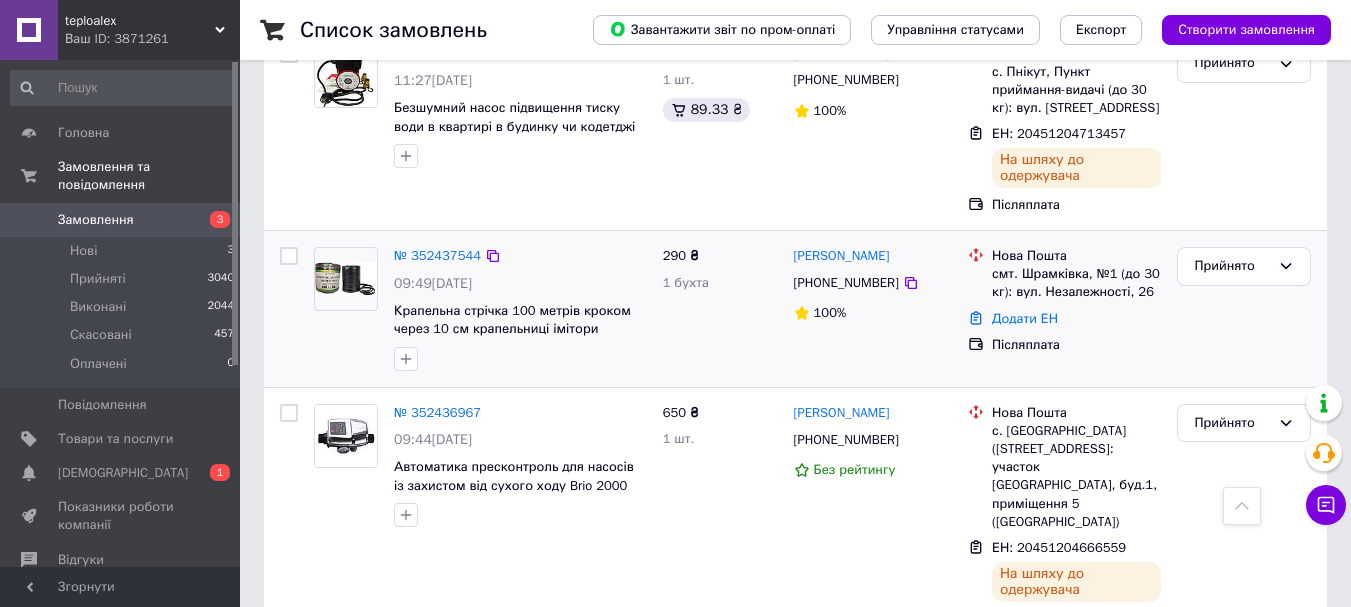 copy on "[PERSON_NAME]" 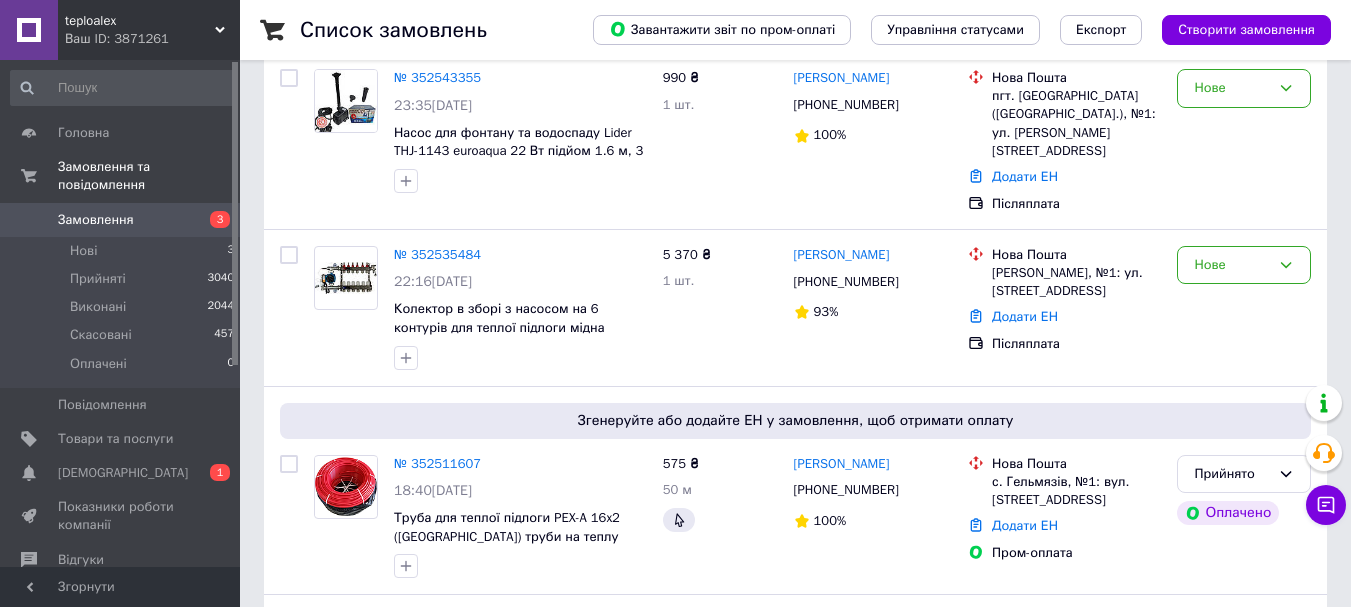 scroll, scrollTop: 400, scrollLeft: 0, axis: vertical 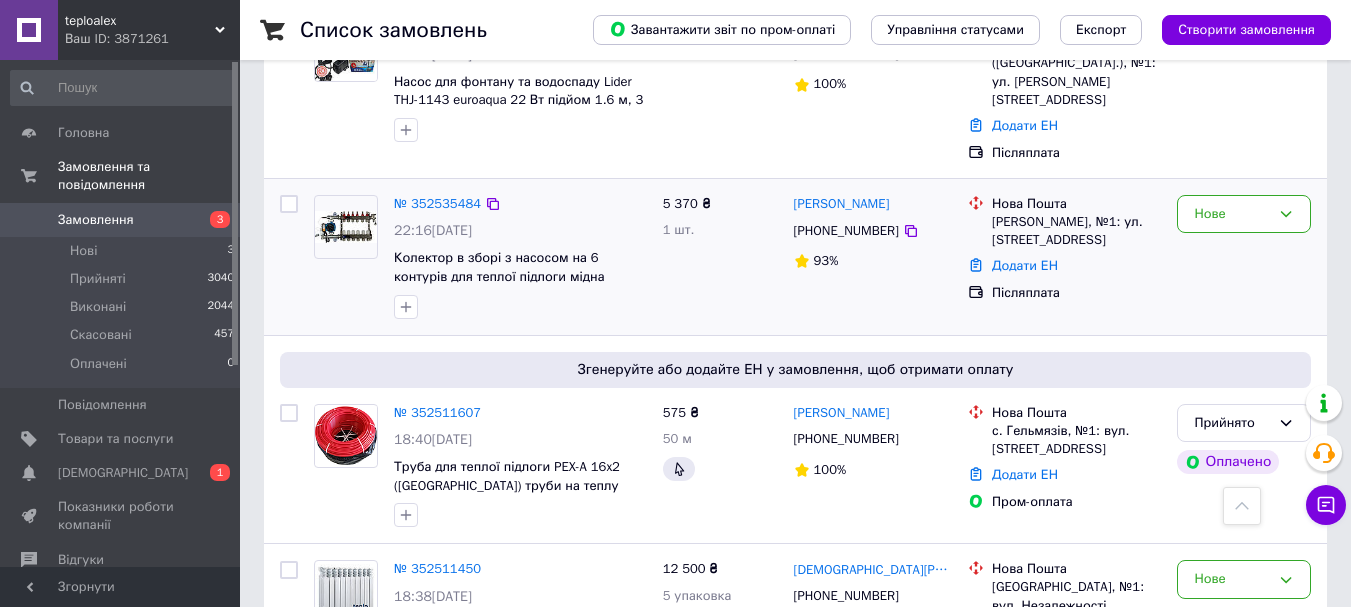 click on "Нове" at bounding box center (1244, 257) 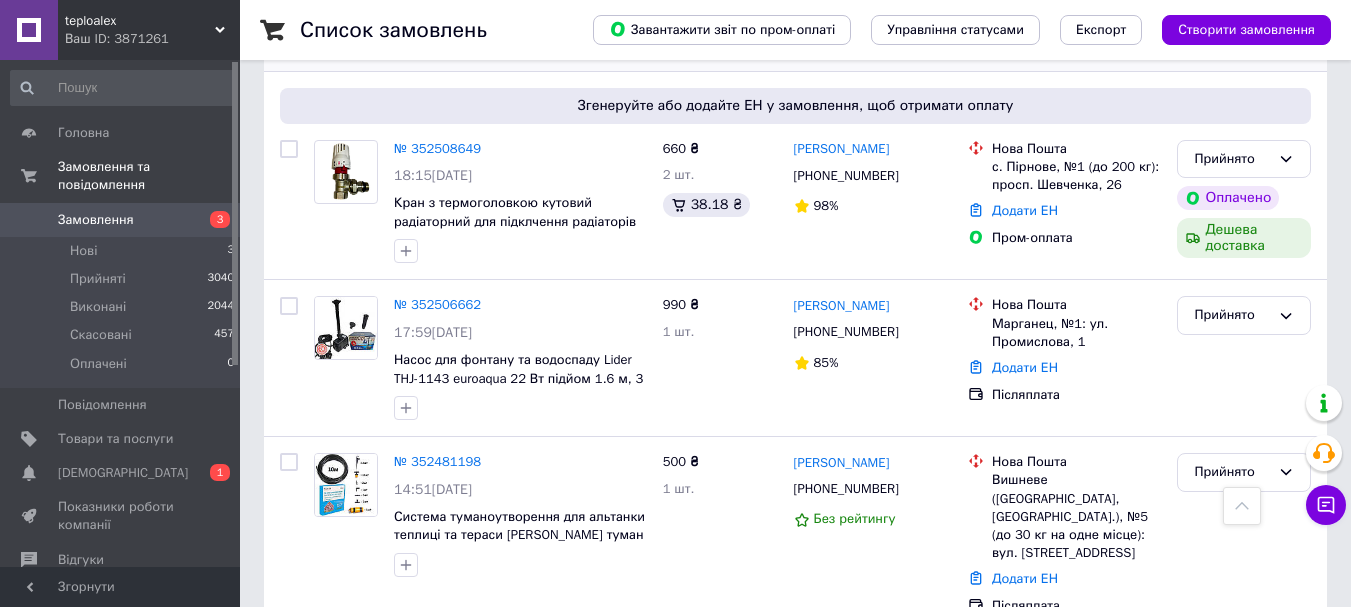scroll, scrollTop: 1200, scrollLeft: 0, axis: vertical 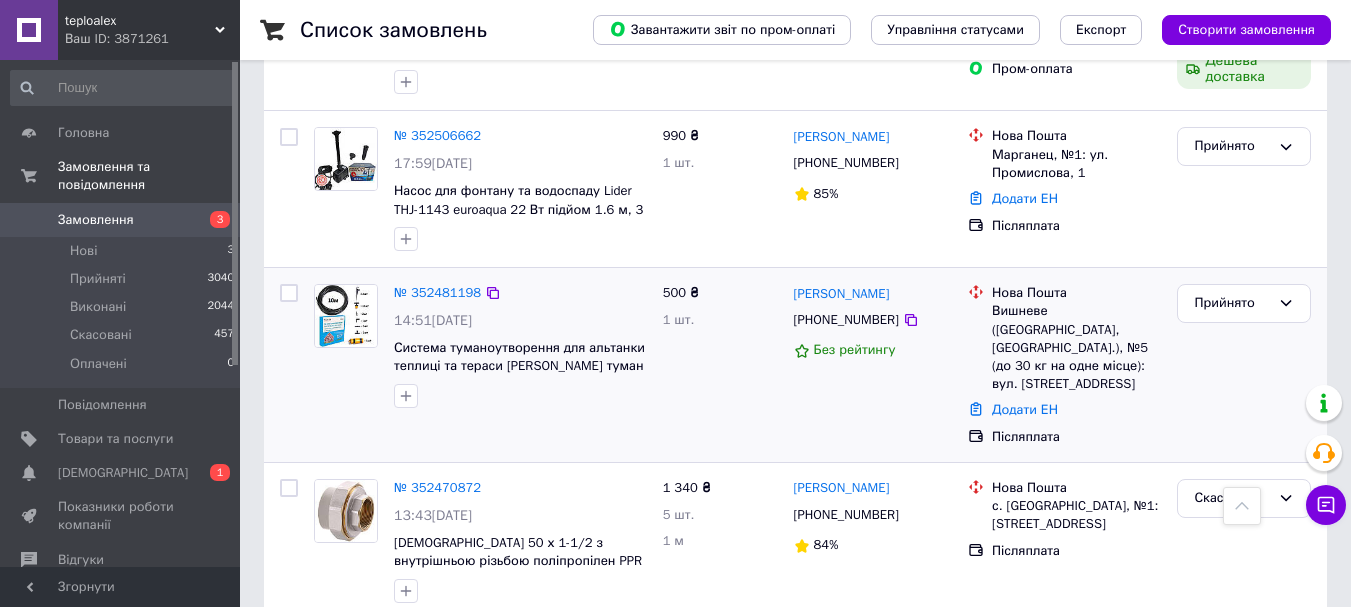 drag, startPoint x: 1092, startPoint y: 329, endPoint x: 1027, endPoint y: 318, distance: 65.9242 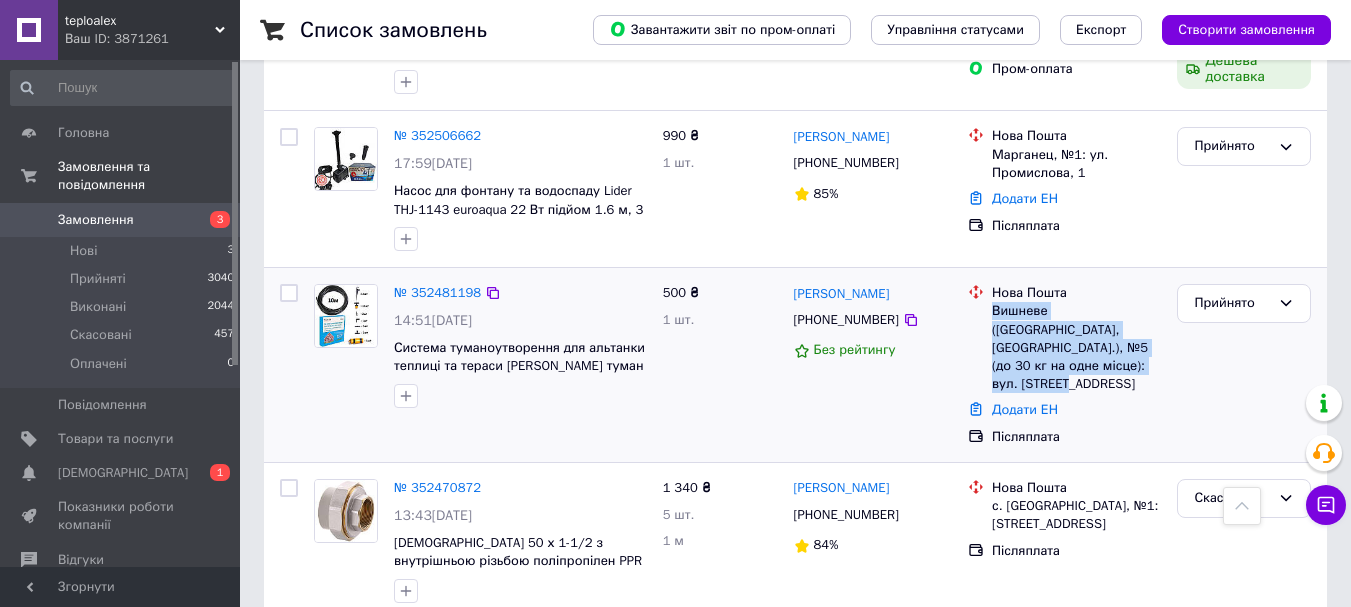 drag, startPoint x: 990, startPoint y: 272, endPoint x: 1092, endPoint y: 330, distance: 117.33712 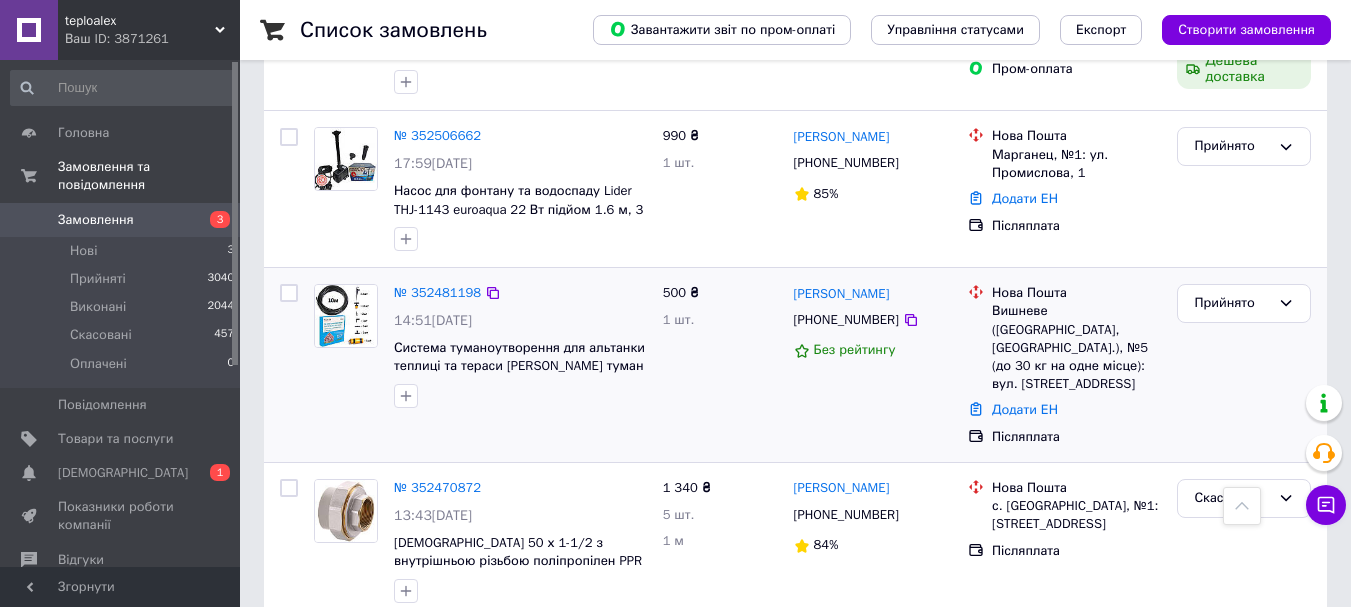 click on "Прийнято" at bounding box center [1244, 365] 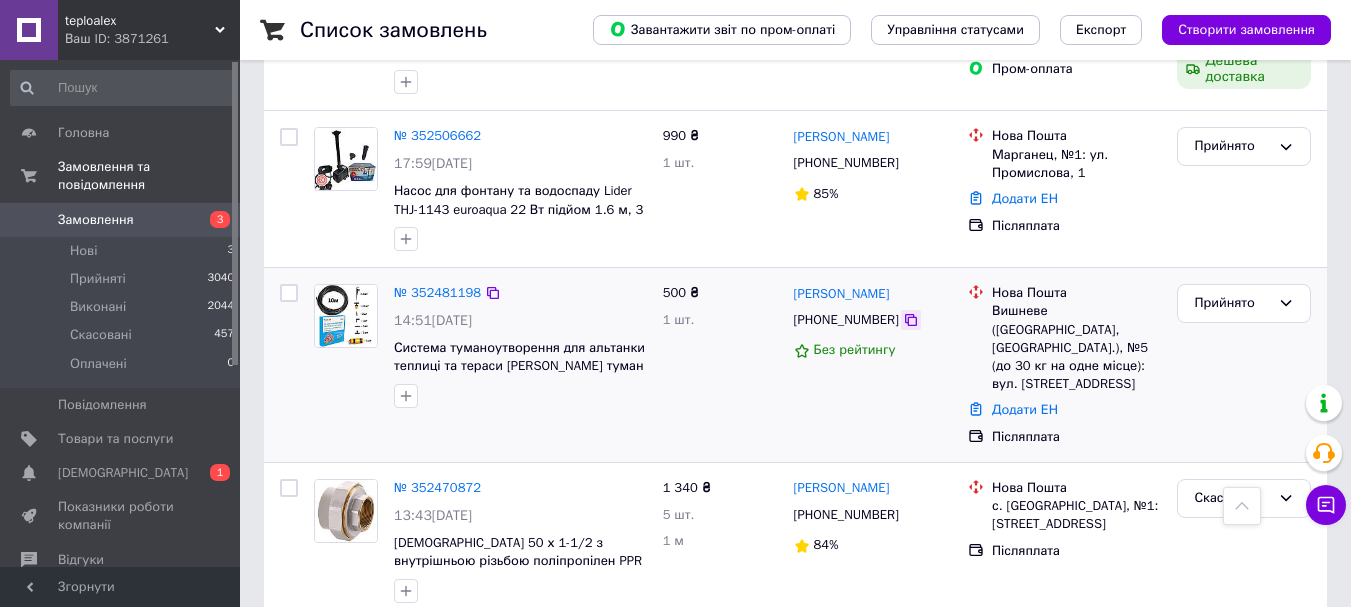 click 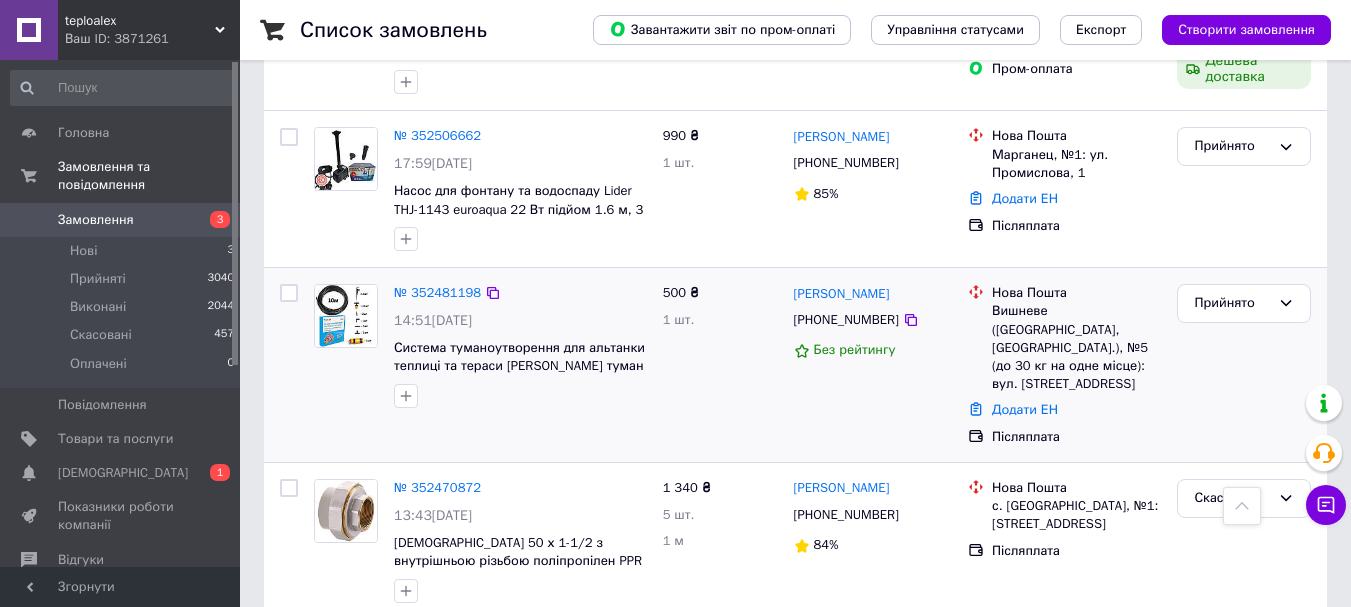 click on "Прийнято" at bounding box center [1244, 365] 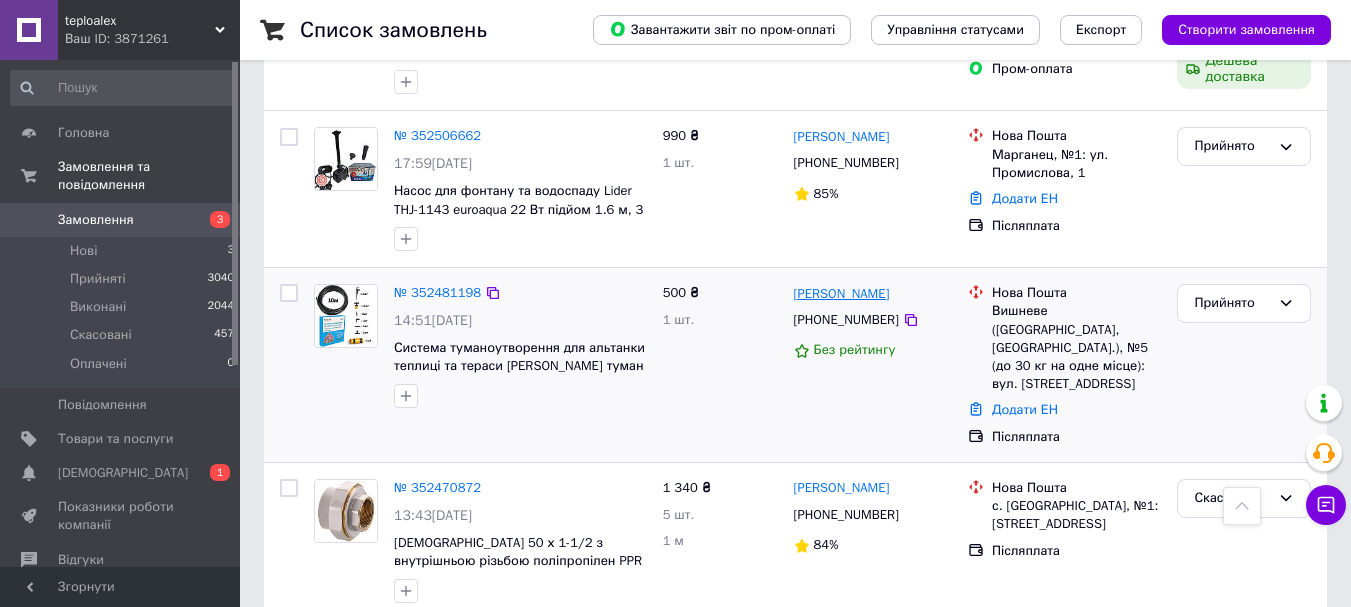 drag, startPoint x: 917, startPoint y: 259, endPoint x: 795, endPoint y: 258, distance: 122.0041 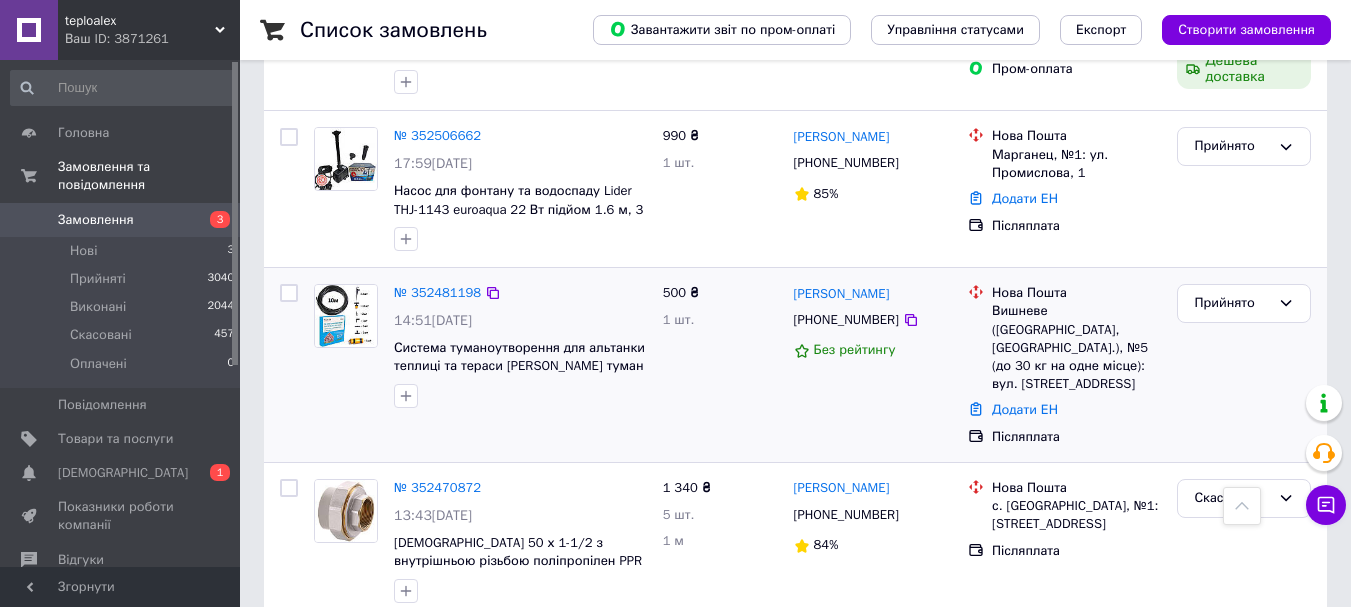 copy on "[PERSON_NAME]" 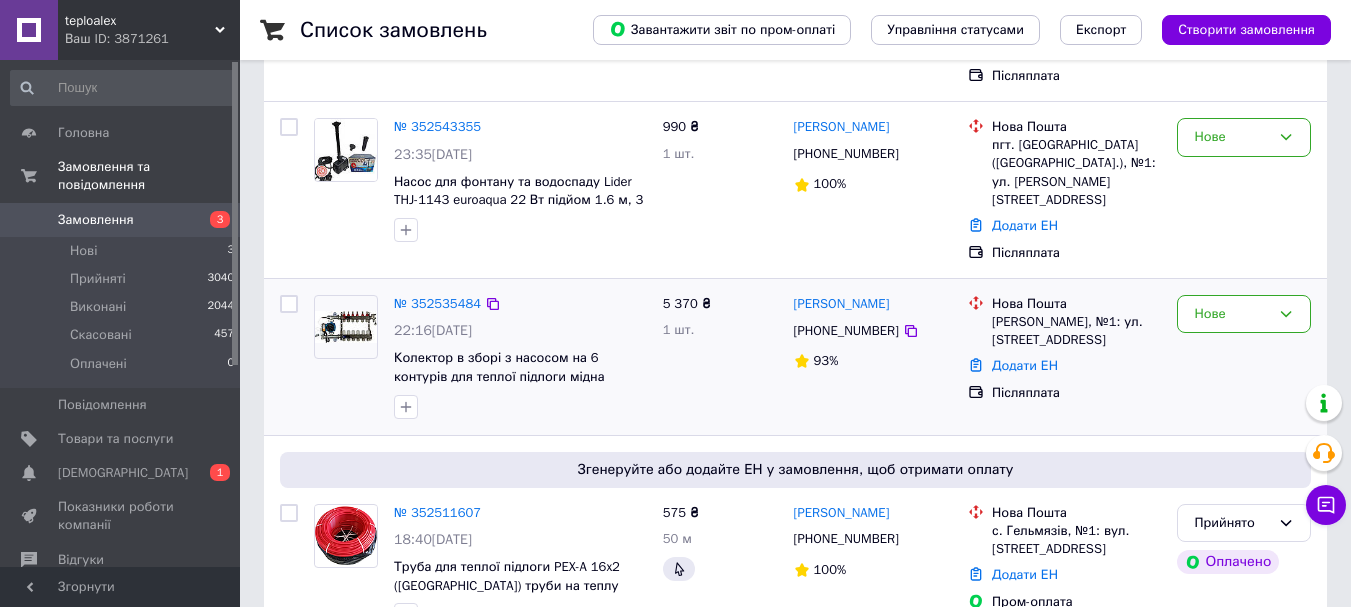 scroll, scrollTop: 400, scrollLeft: 0, axis: vertical 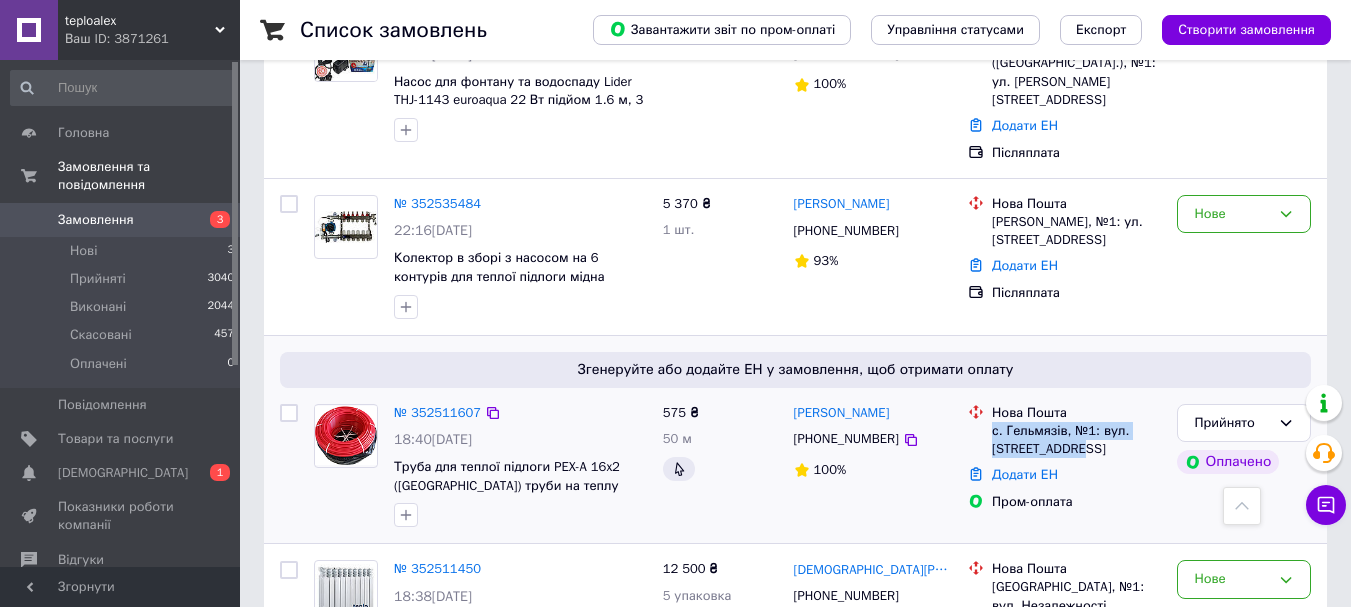 drag, startPoint x: 1088, startPoint y: 418, endPoint x: 991, endPoint y: 396, distance: 99.46356 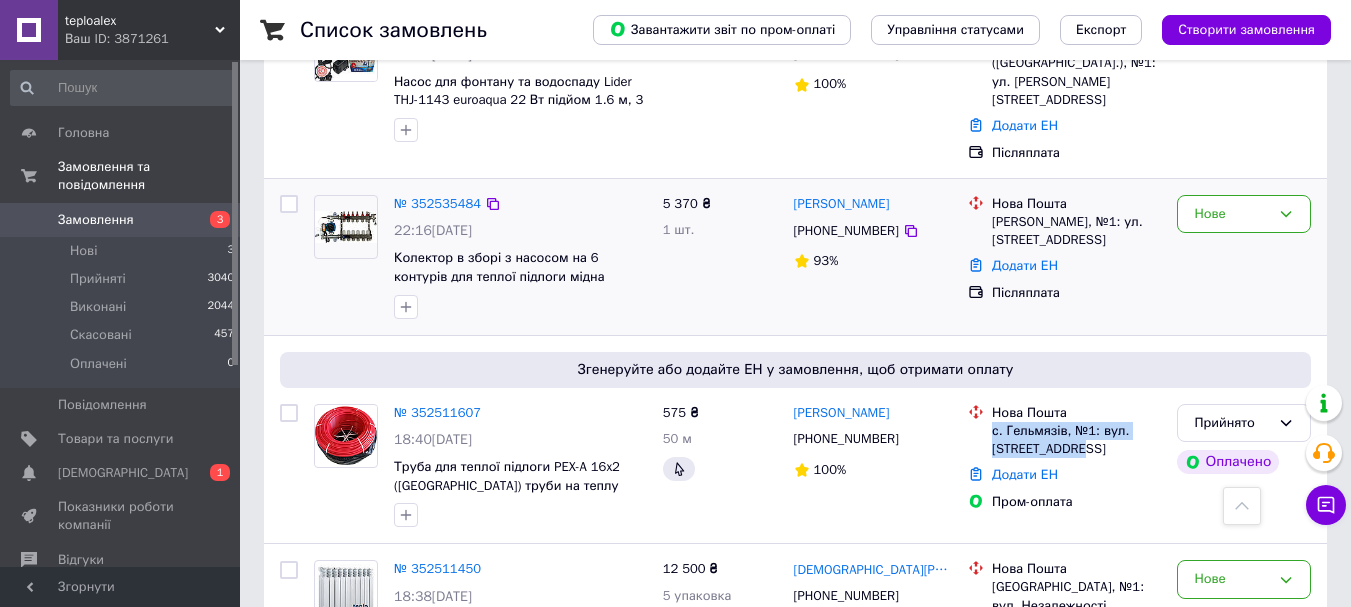click on "Нове" at bounding box center [1244, 257] 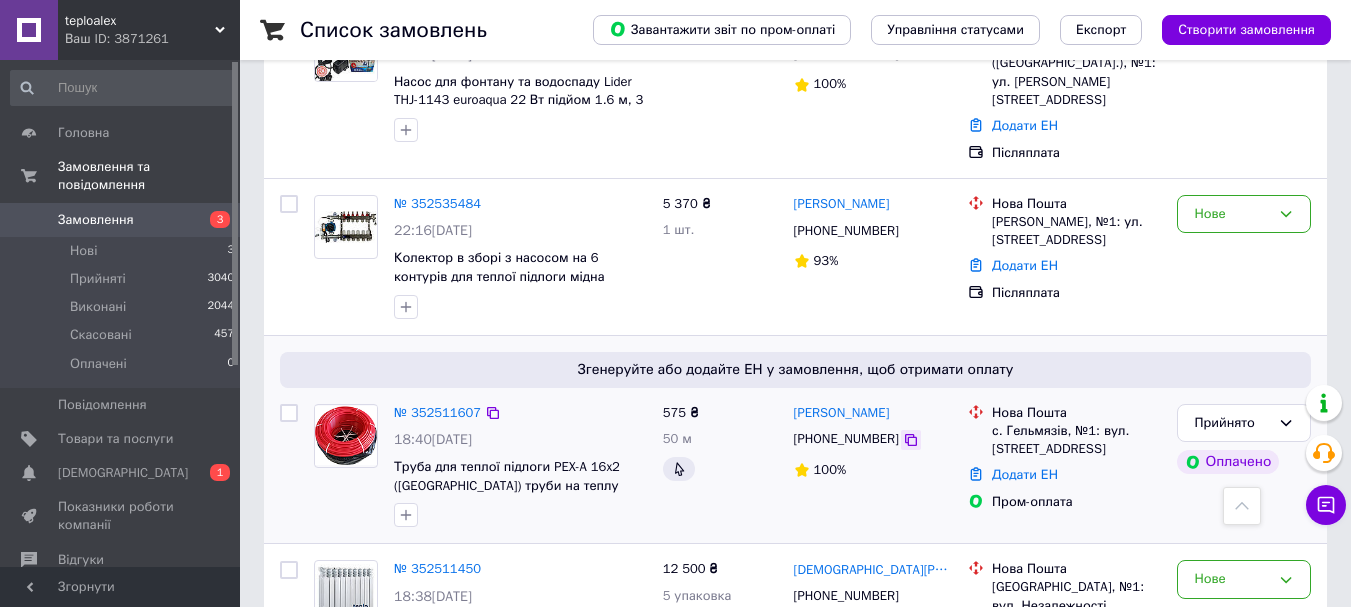 click 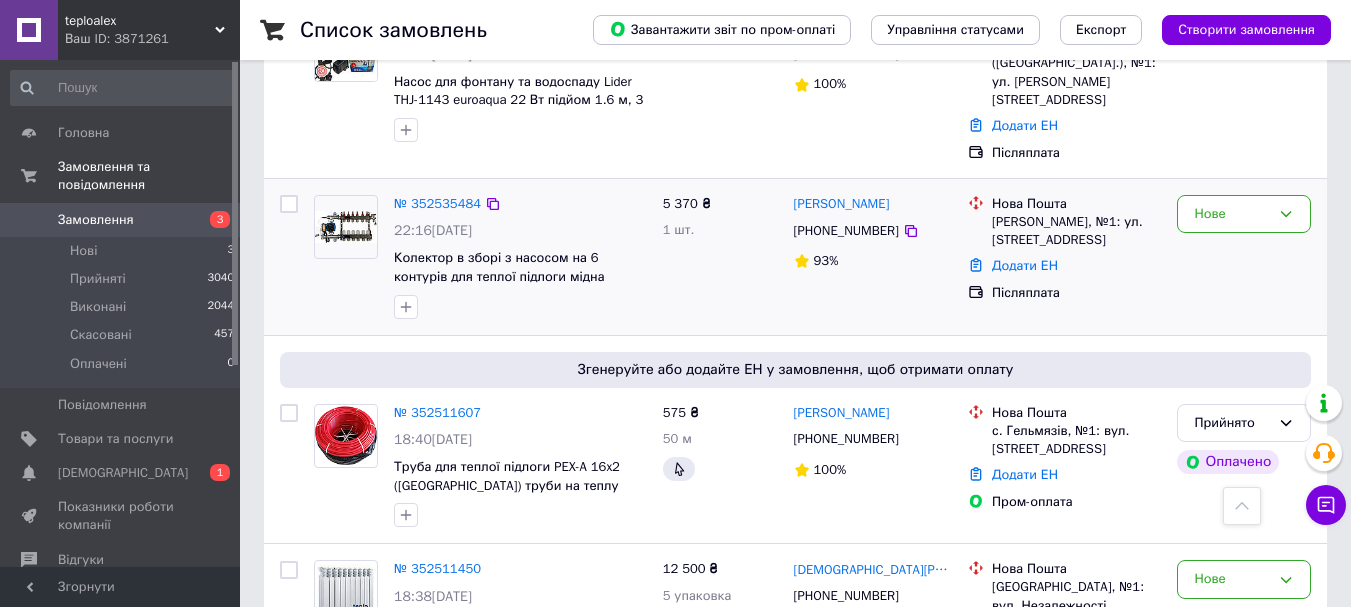 click on "Нове" at bounding box center [1244, 257] 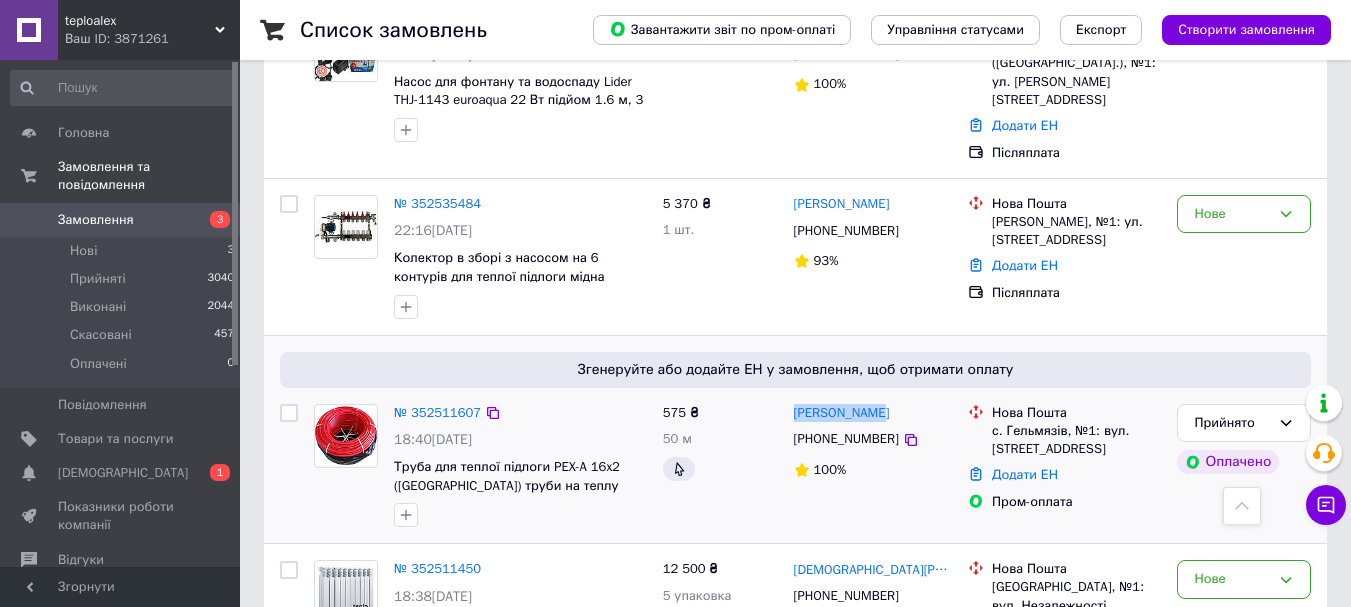 drag, startPoint x: 898, startPoint y: 373, endPoint x: 792, endPoint y: 375, distance: 106.01887 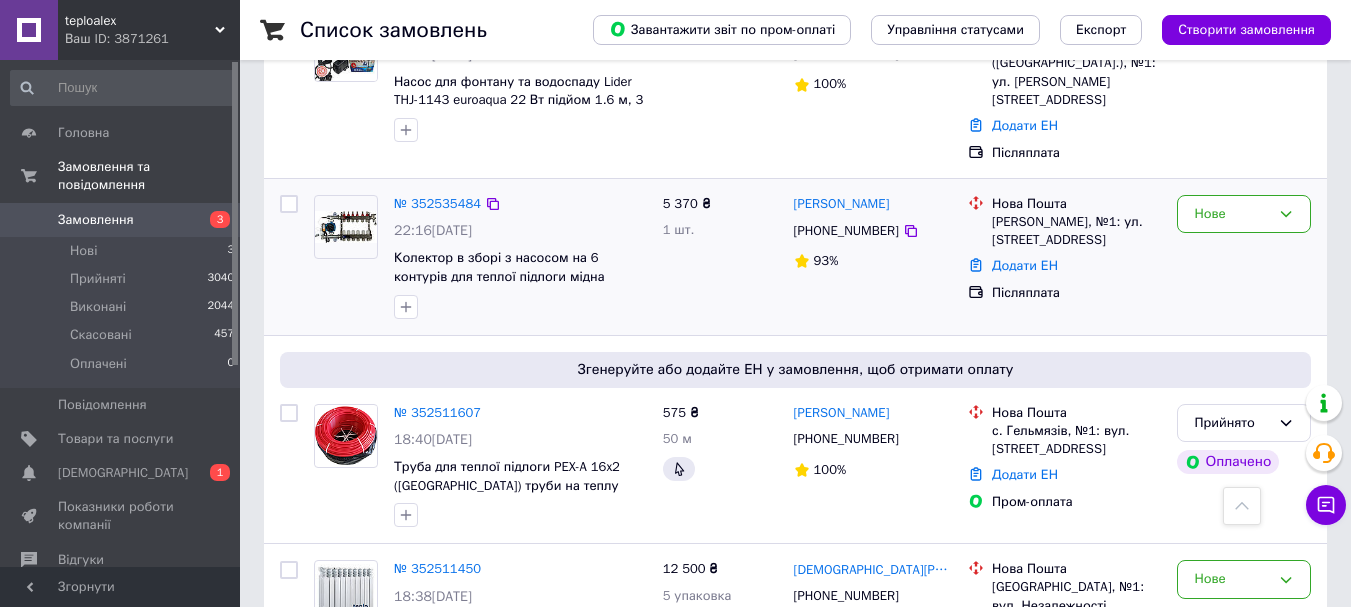 click on "Нове" at bounding box center (1244, 257) 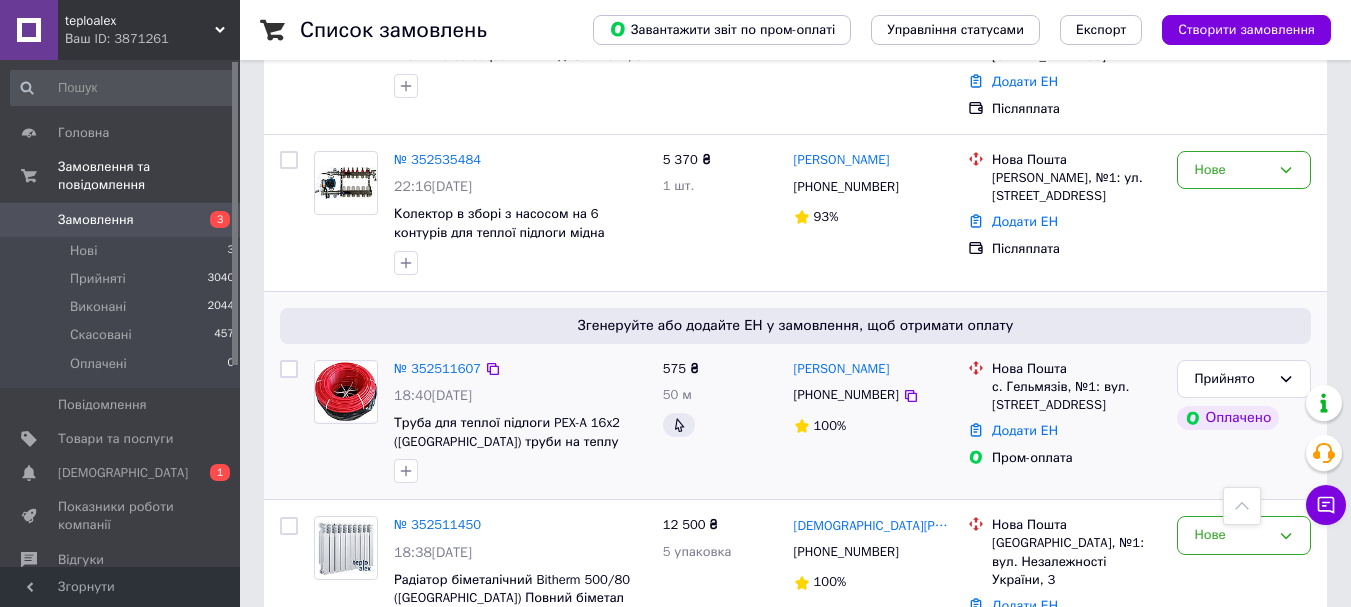 scroll, scrollTop: 400, scrollLeft: 0, axis: vertical 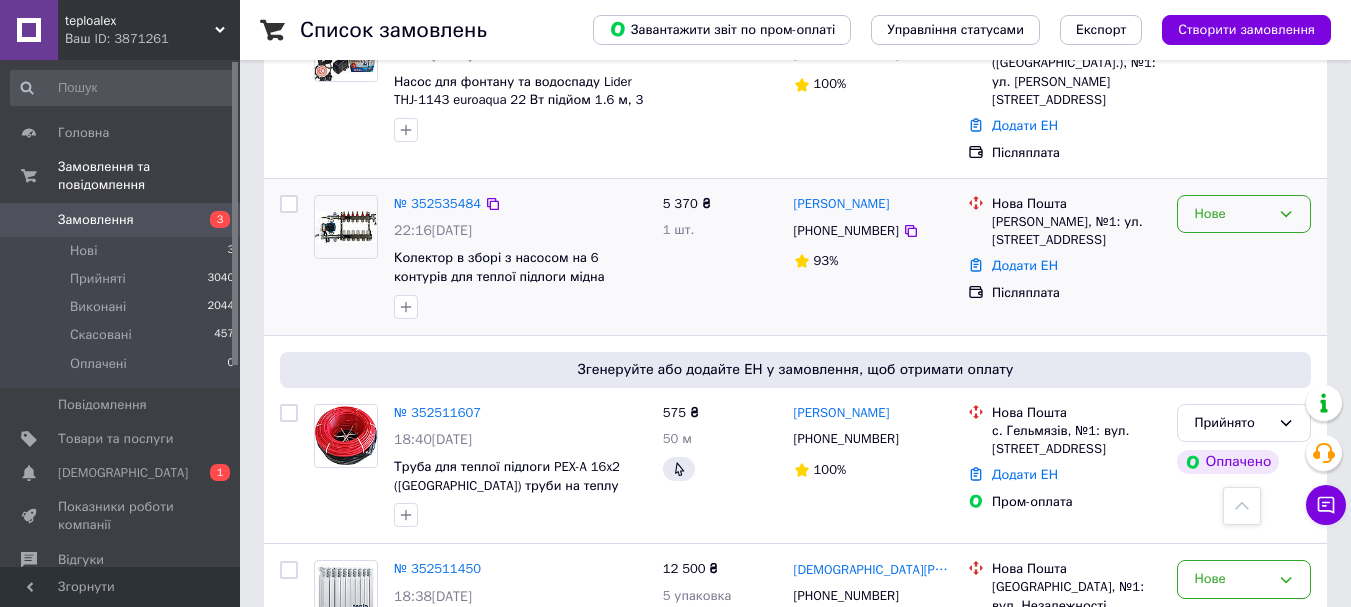 click on "Нове" at bounding box center (1244, 214) 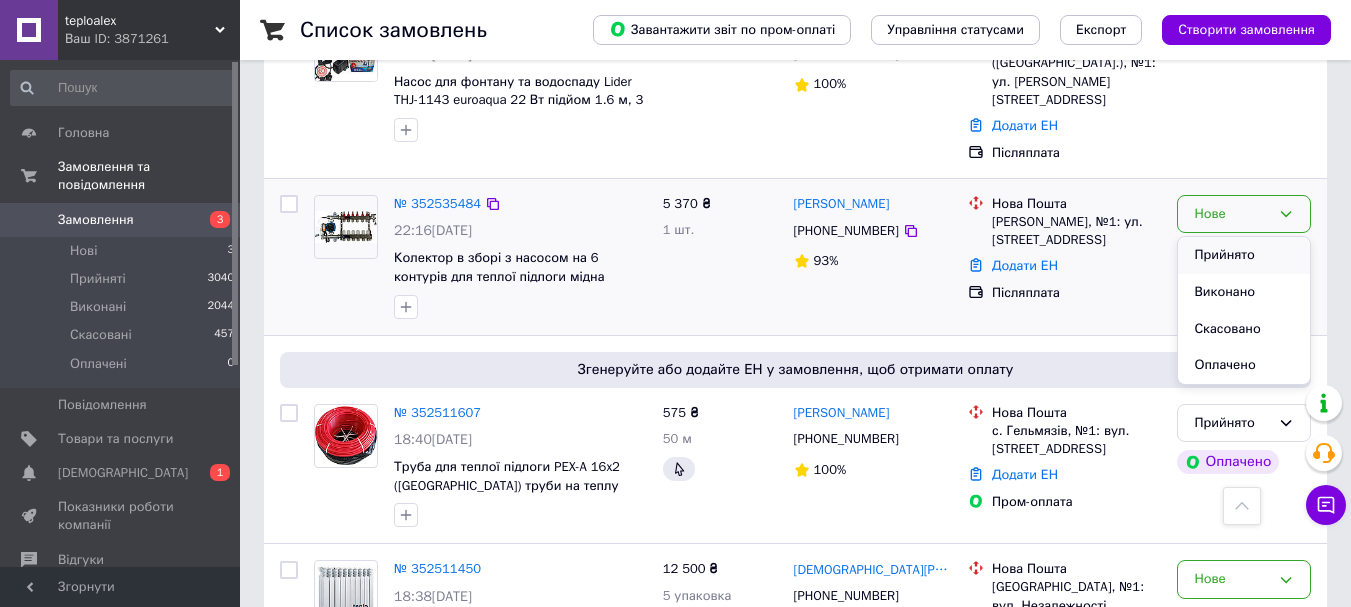 click on "Прийнято" at bounding box center (1244, 255) 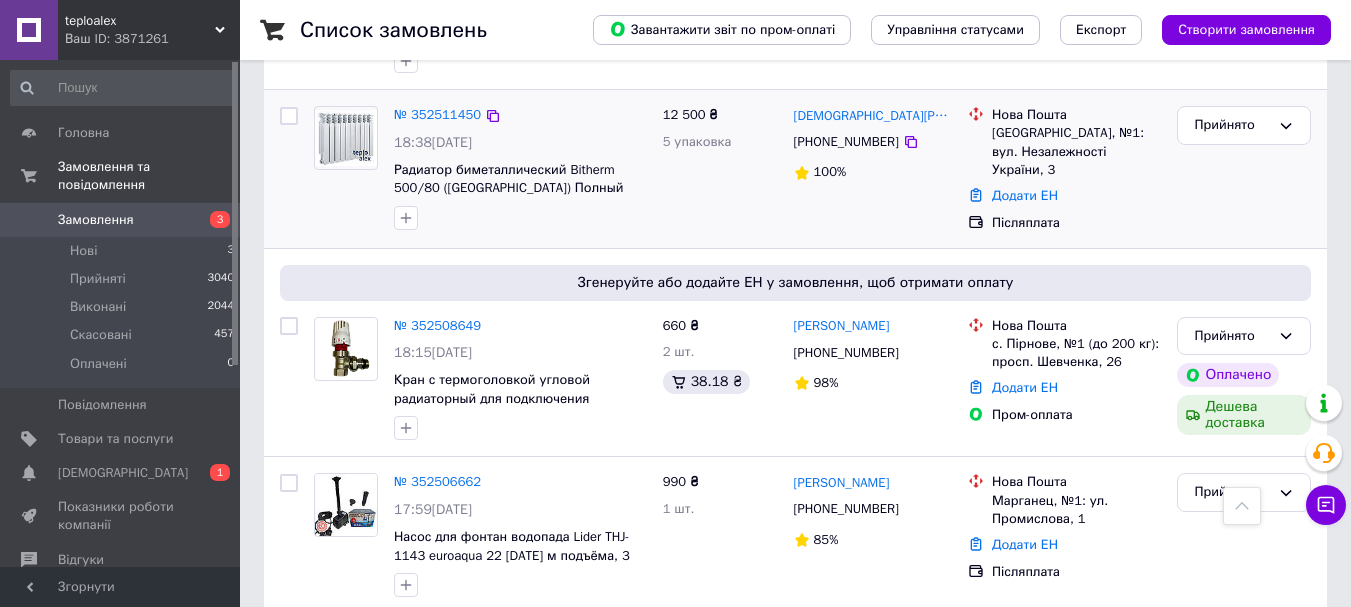 scroll, scrollTop: 800, scrollLeft: 0, axis: vertical 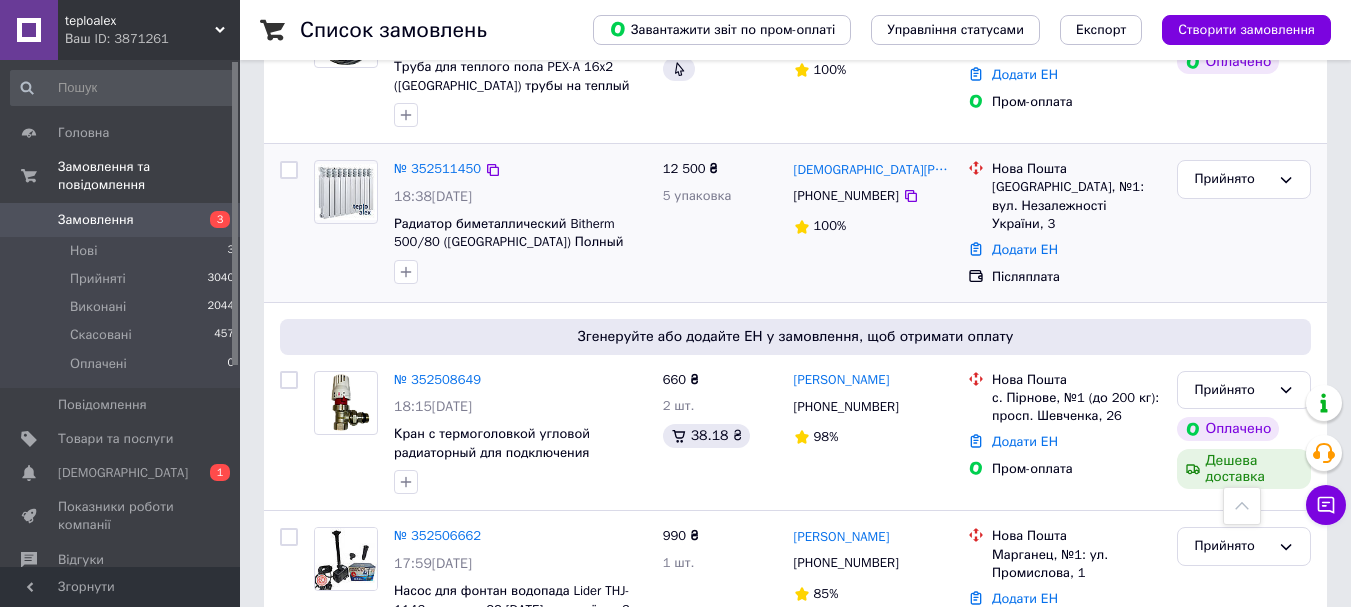 drag, startPoint x: 1132, startPoint y: 165, endPoint x: 1092, endPoint y: 165, distance: 40 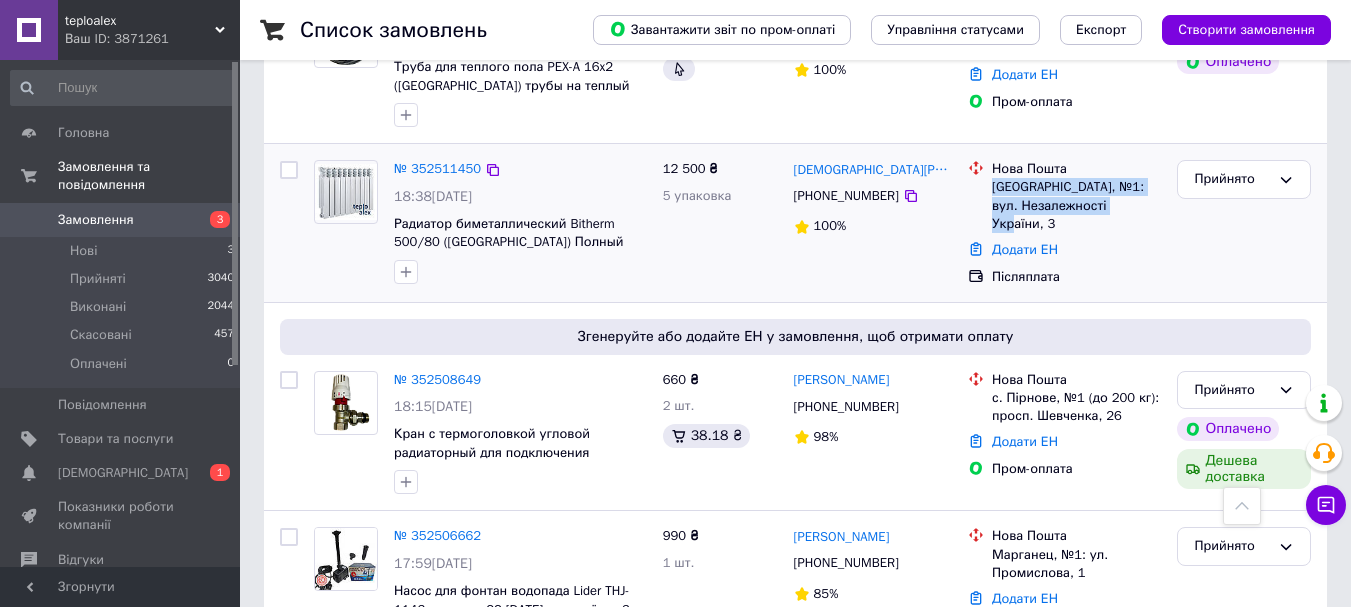 drag, startPoint x: 1149, startPoint y: 168, endPoint x: 993, endPoint y: 146, distance: 157.54364 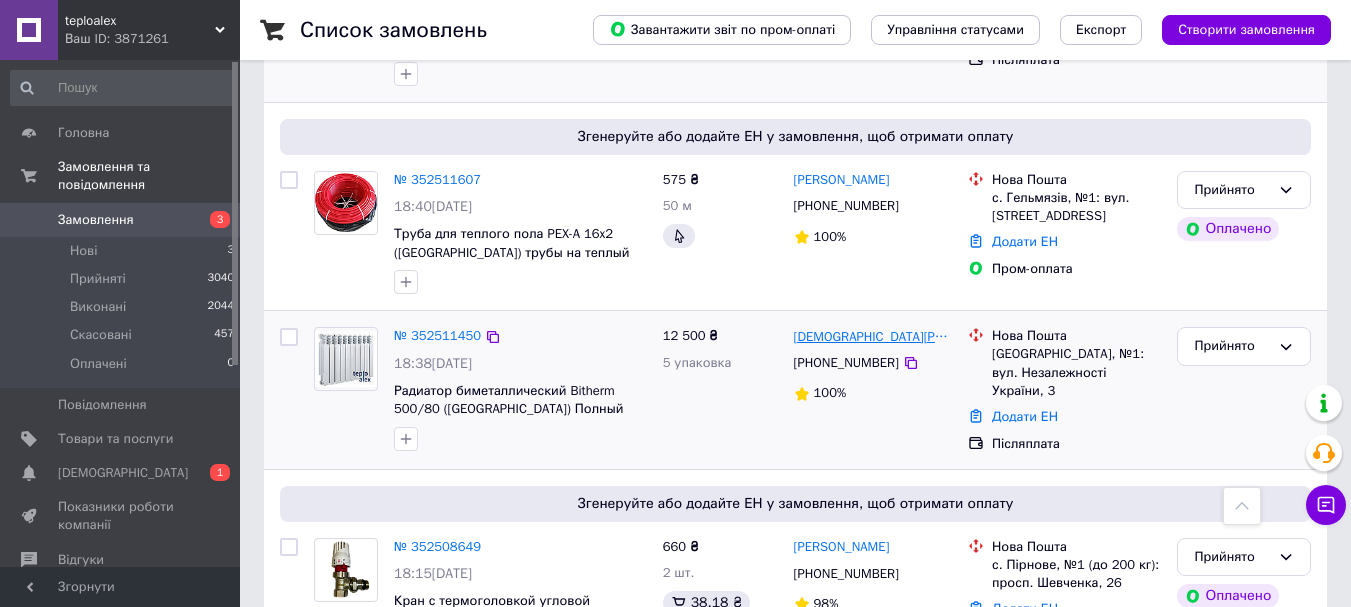 scroll, scrollTop: 600, scrollLeft: 0, axis: vertical 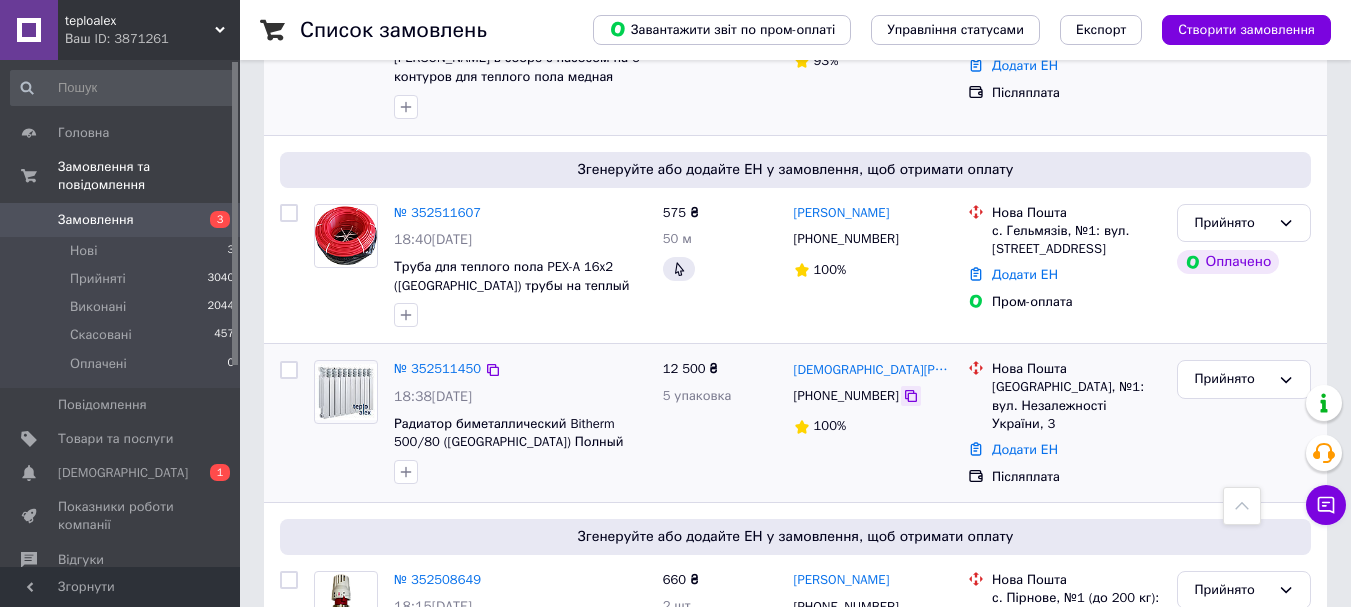 click 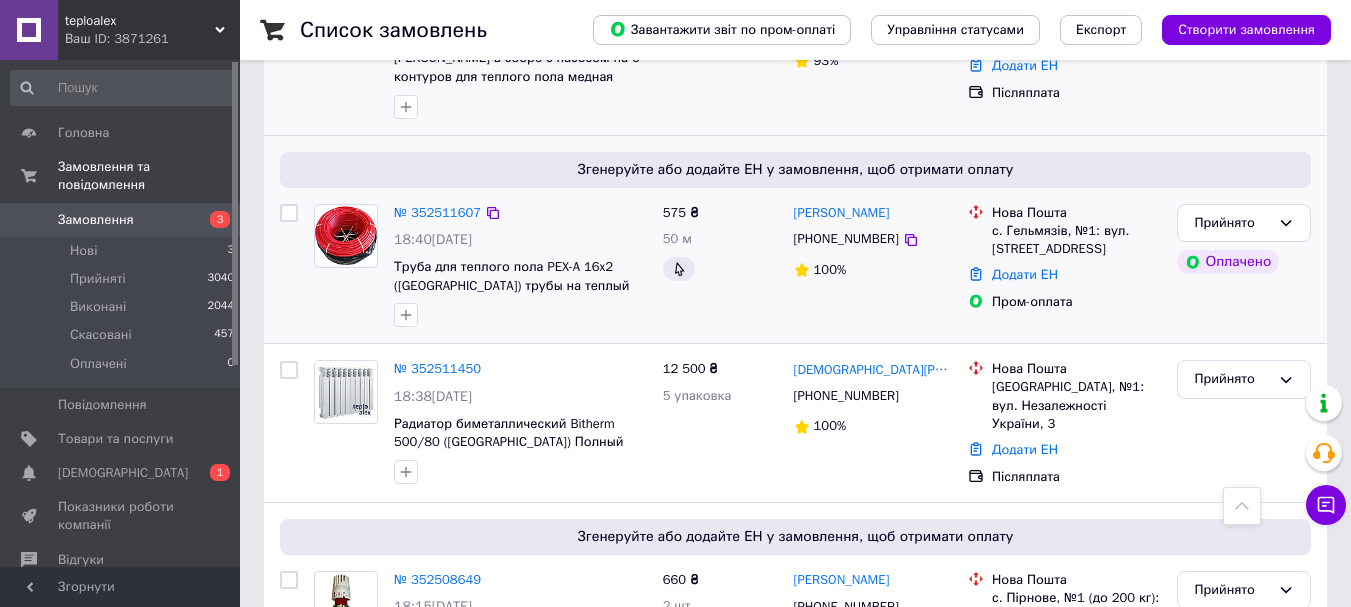 click on "Прийнято Оплачено" at bounding box center [1244, 266] 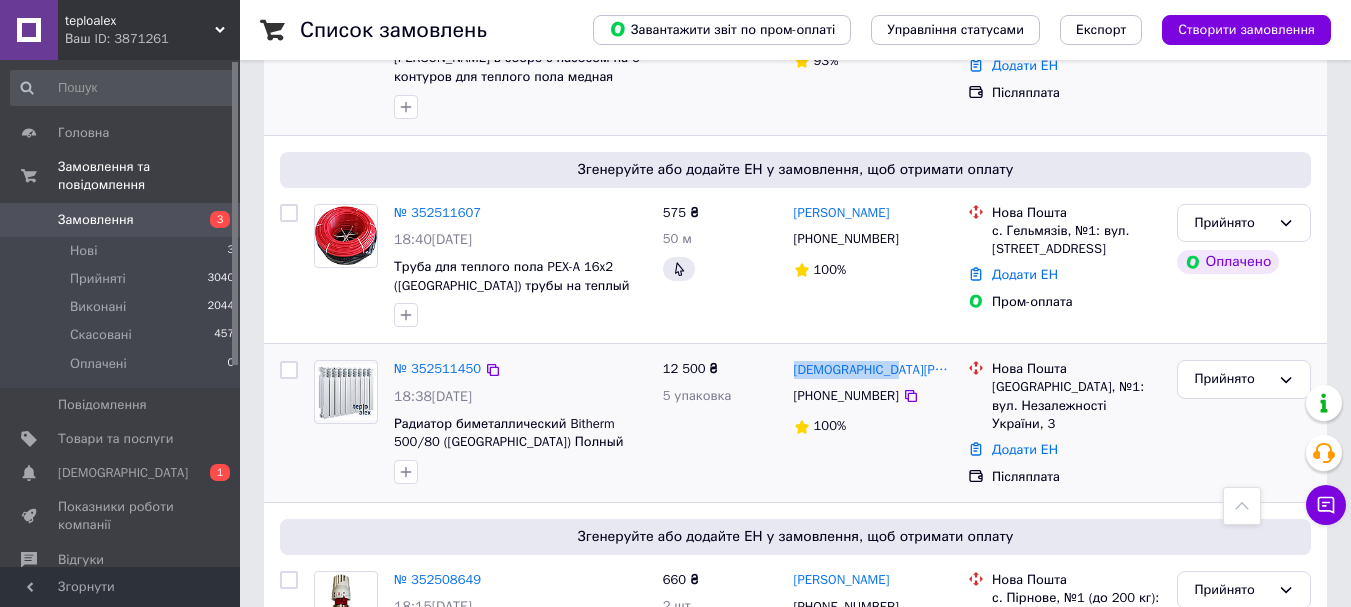 drag, startPoint x: 894, startPoint y: 329, endPoint x: 792, endPoint y: 330, distance: 102.0049 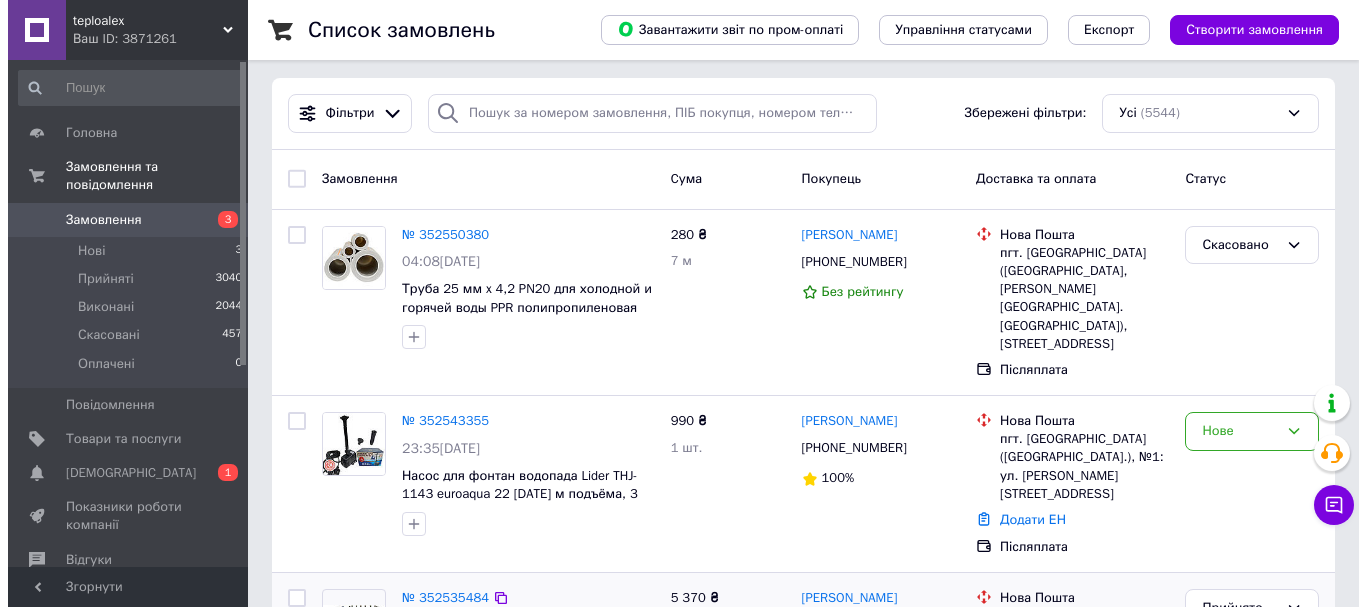 scroll, scrollTop: 0, scrollLeft: 0, axis: both 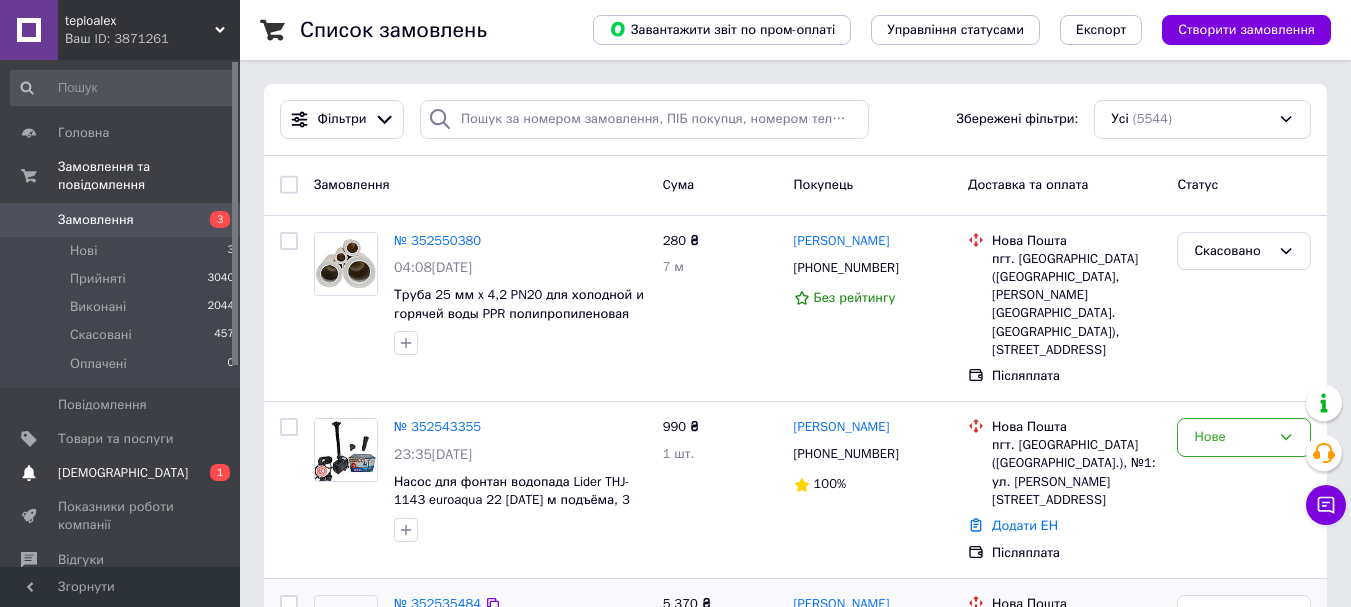 click on "[DEMOGRAPHIC_DATA]" at bounding box center (123, 473) 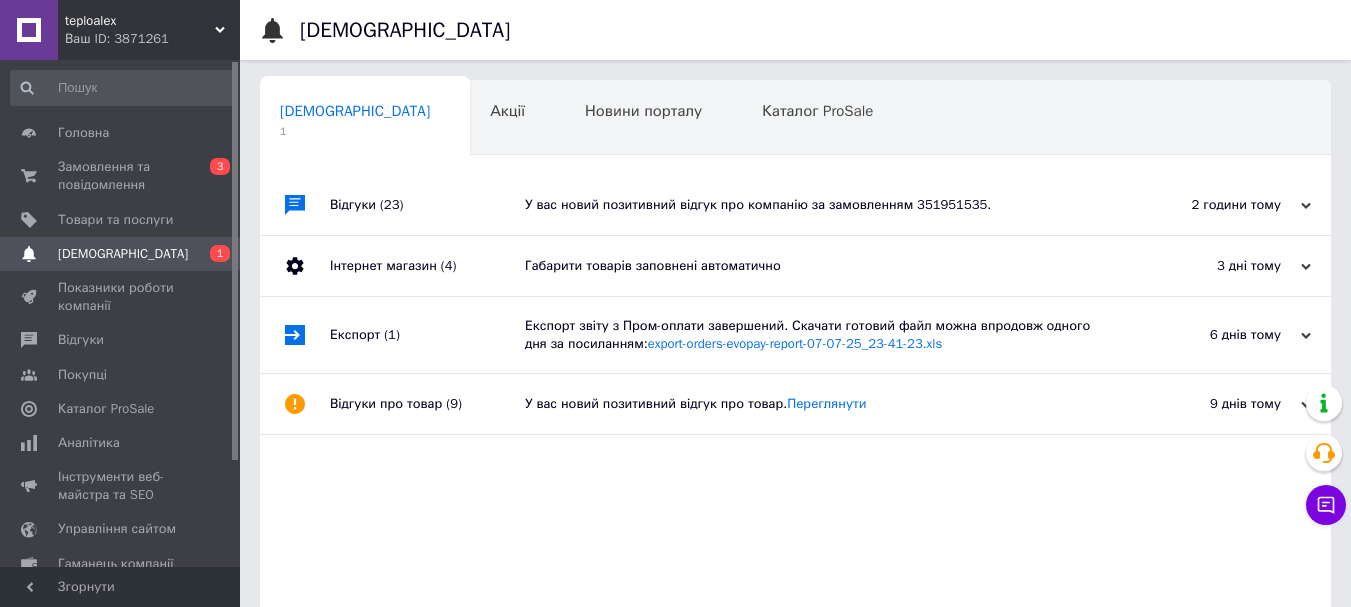 click on "У вас новий позитивний відгук про компанію за замовленням 351951535." at bounding box center (818, 205) 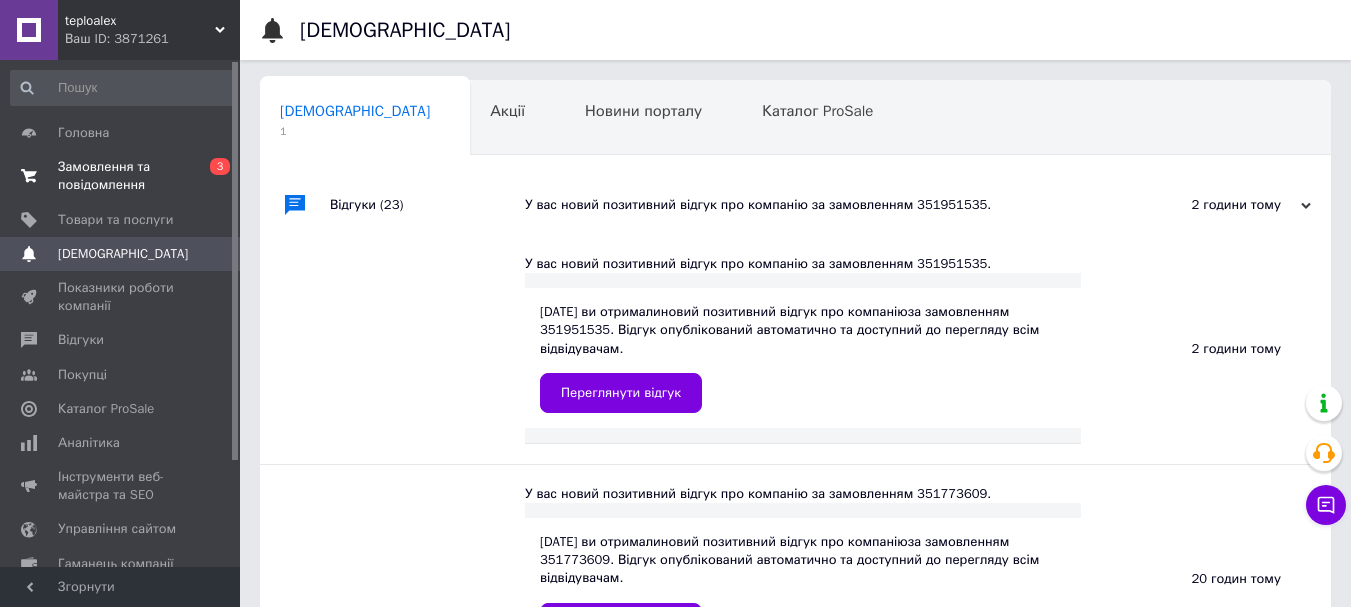 click on "Замовлення та повідомлення" at bounding box center [121, 176] 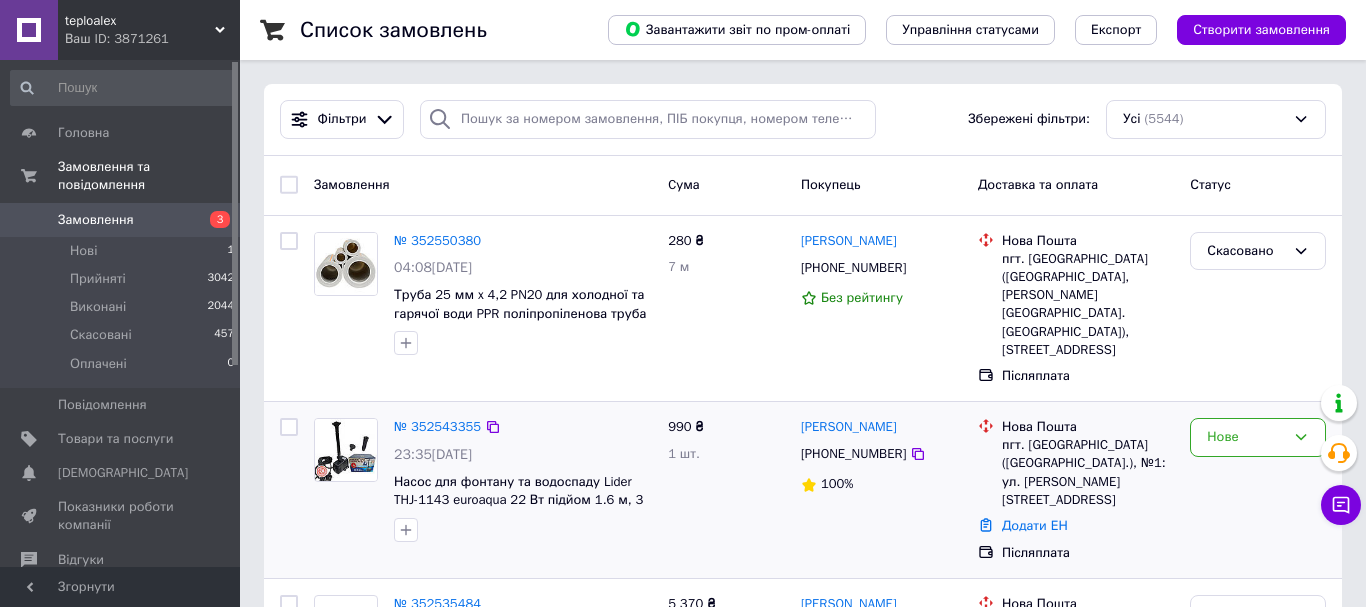 click on "Скасовано" at bounding box center [1258, 309] 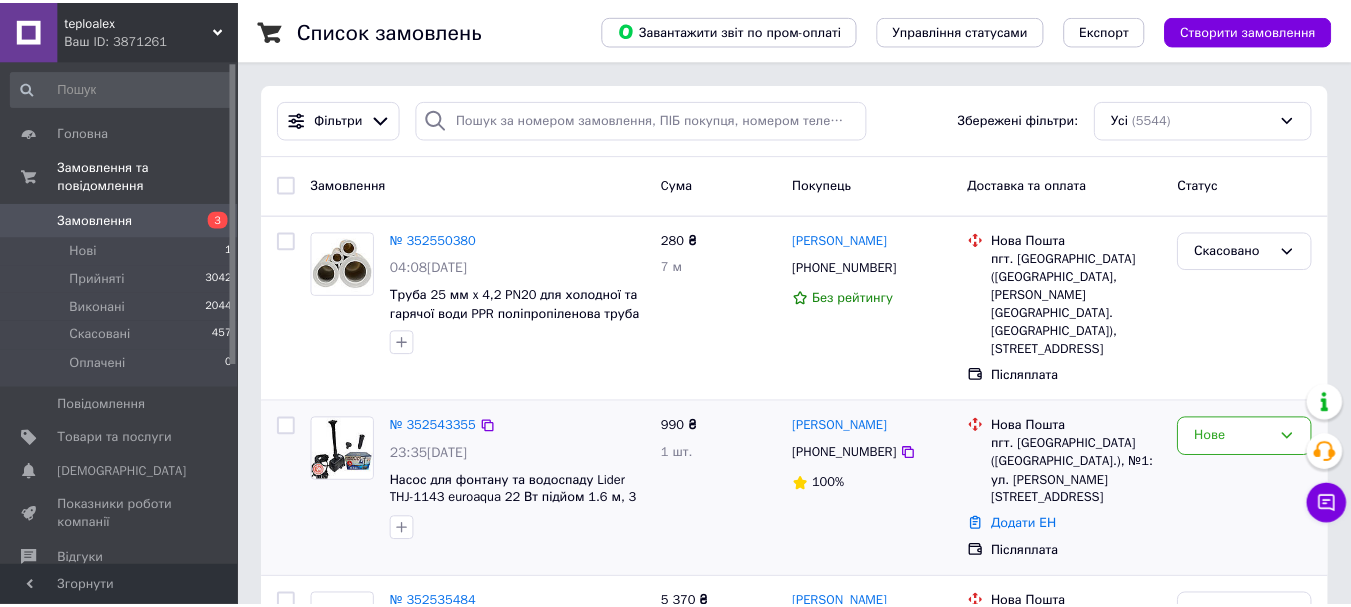 scroll, scrollTop: 200, scrollLeft: 0, axis: vertical 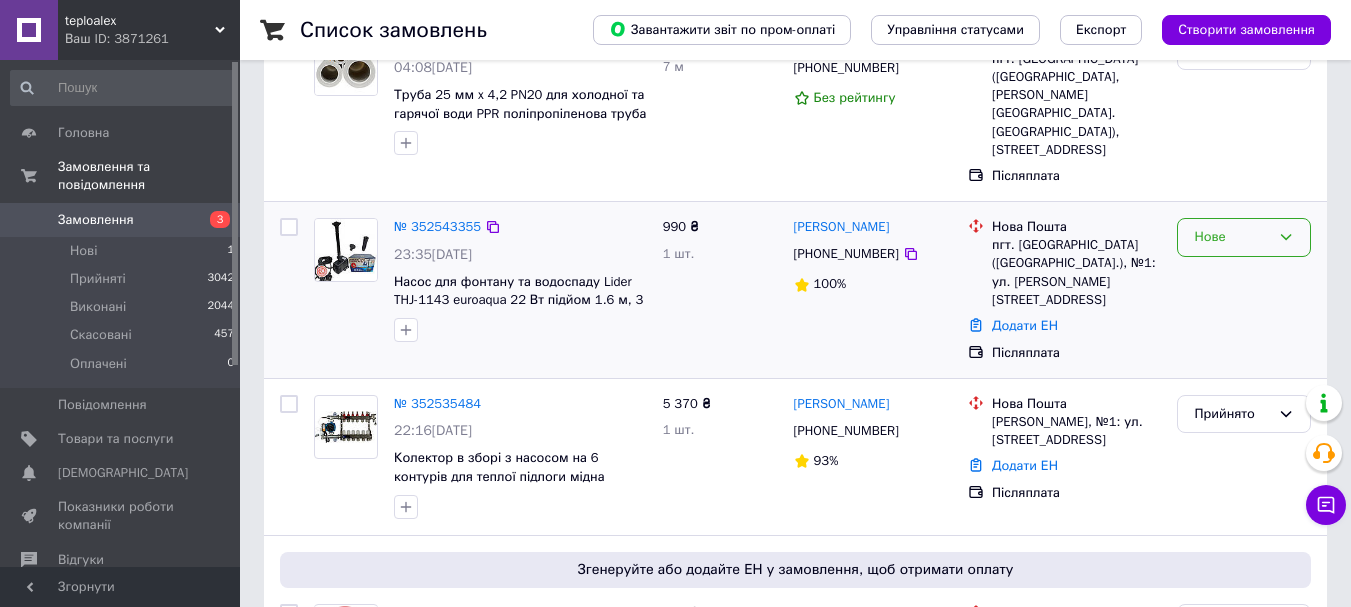 click 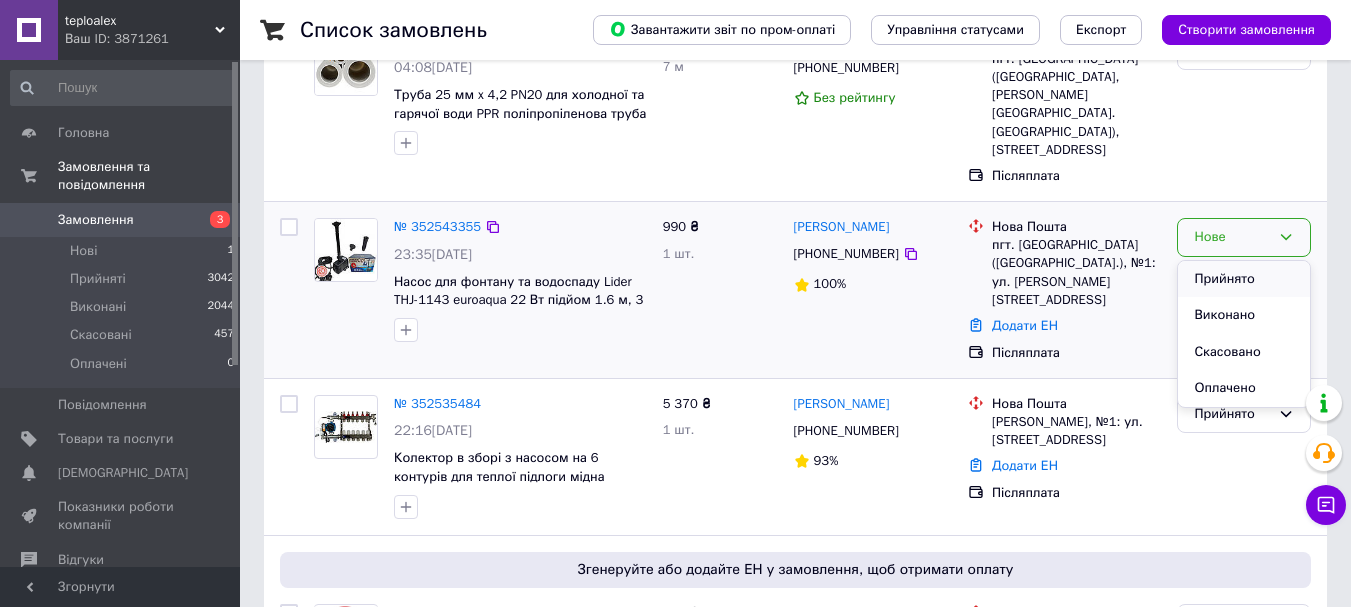 click on "Прийнято" at bounding box center [1244, 279] 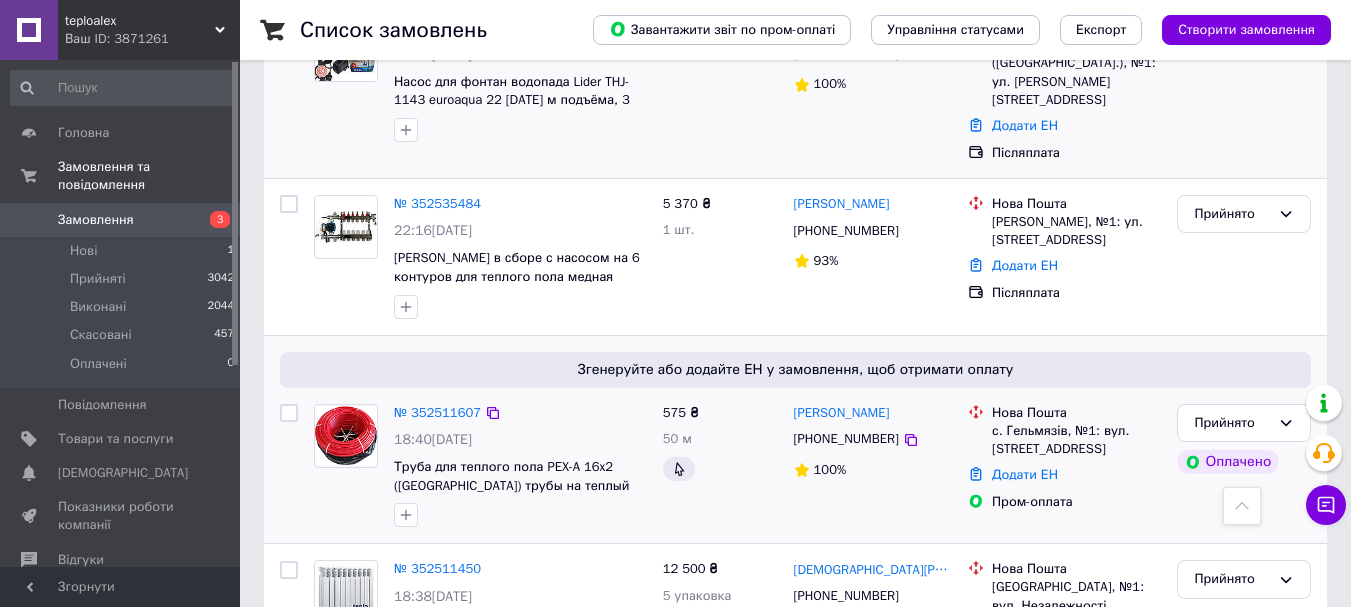 scroll, scrollTop: 0, scrollLeft: 0, axis: both 